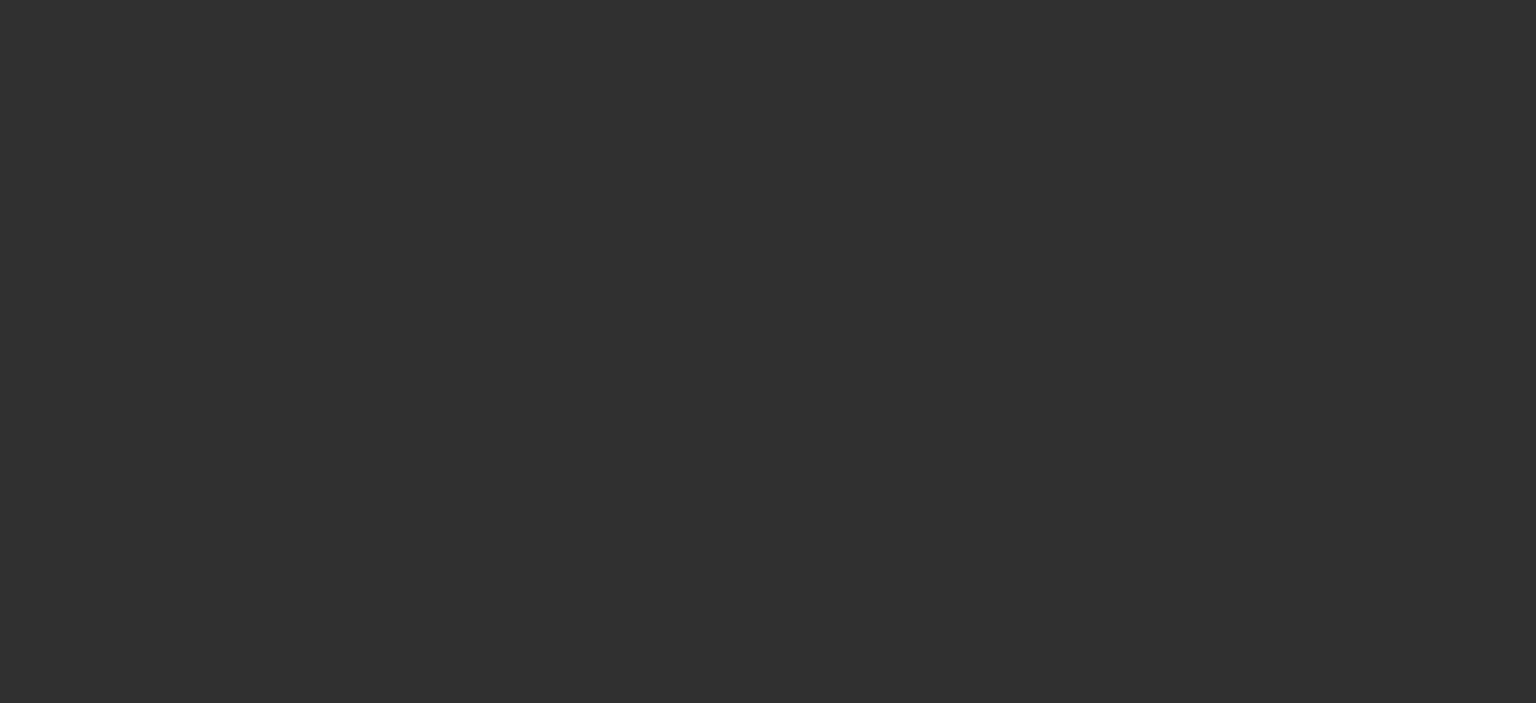 scroll, scrollTop: 0, scrollLeft: 0, axis: both 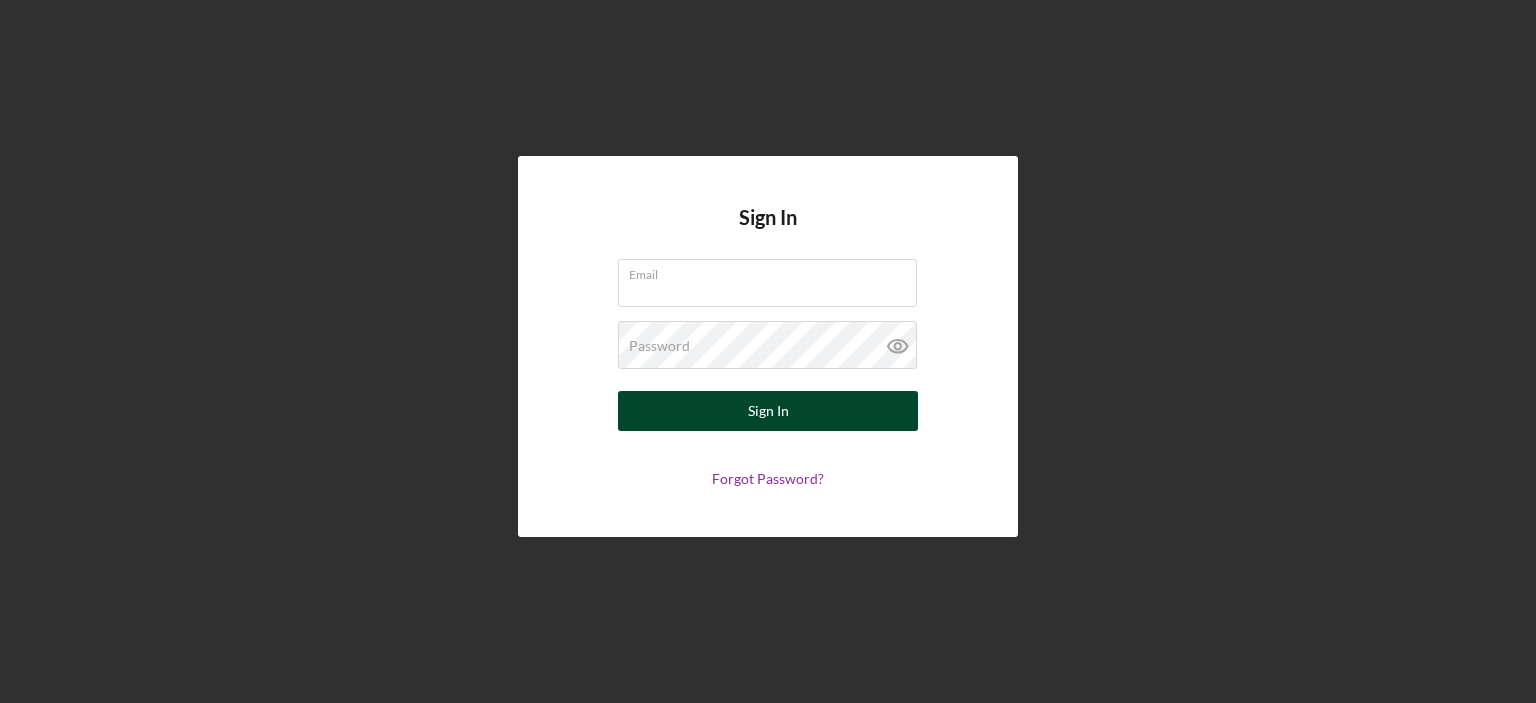 type on "[EMAIL]" 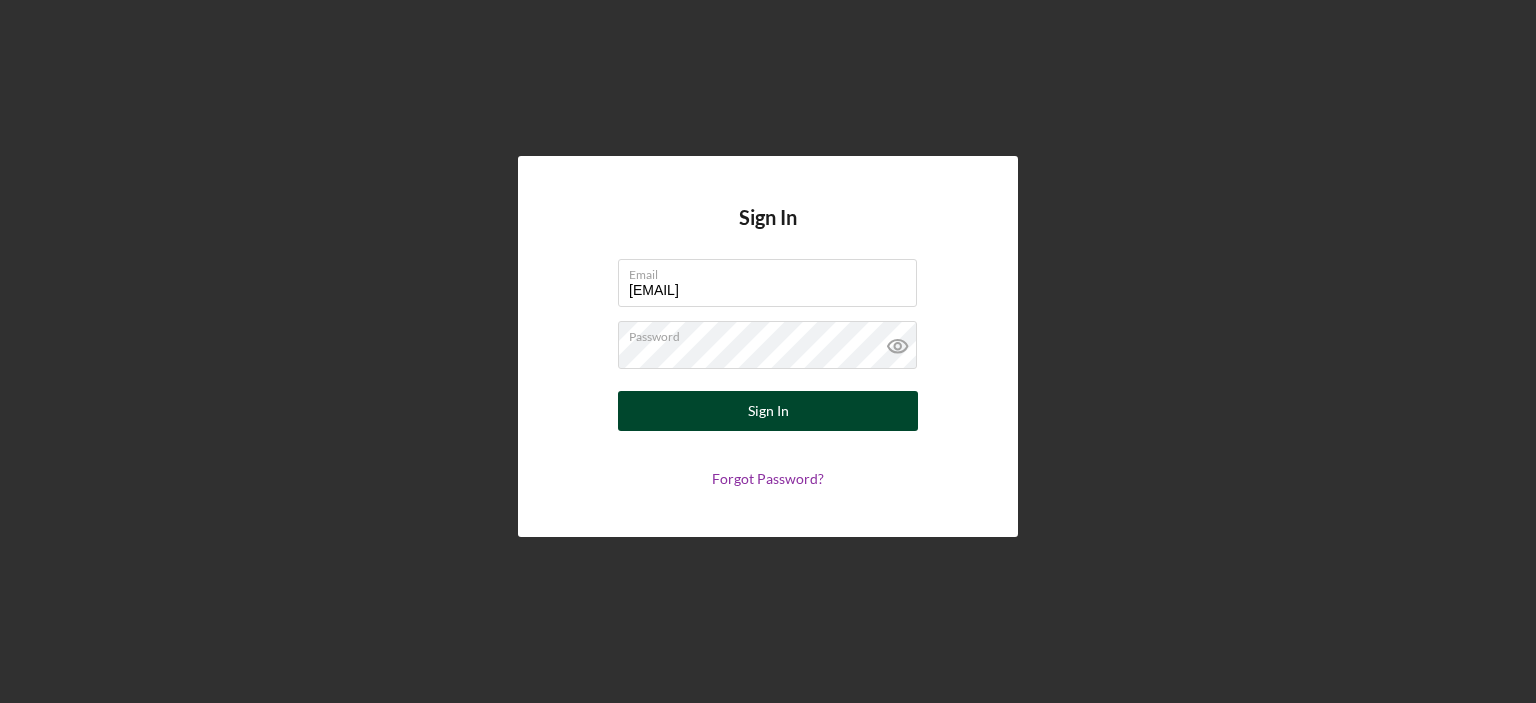 click on "Sign In" at bounding box center (768, 411) 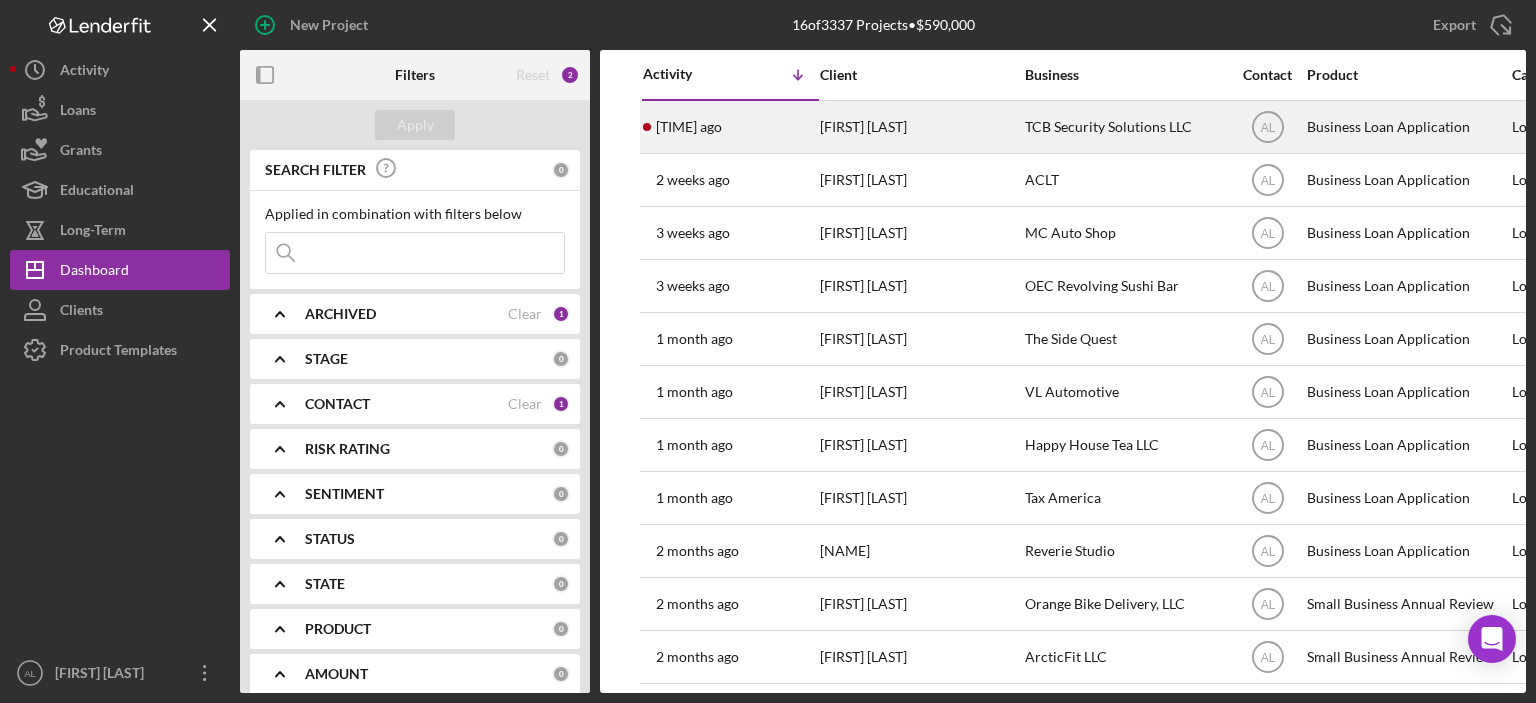 click on "[FIRST] [LAST]" at bounding box center (920, 127) 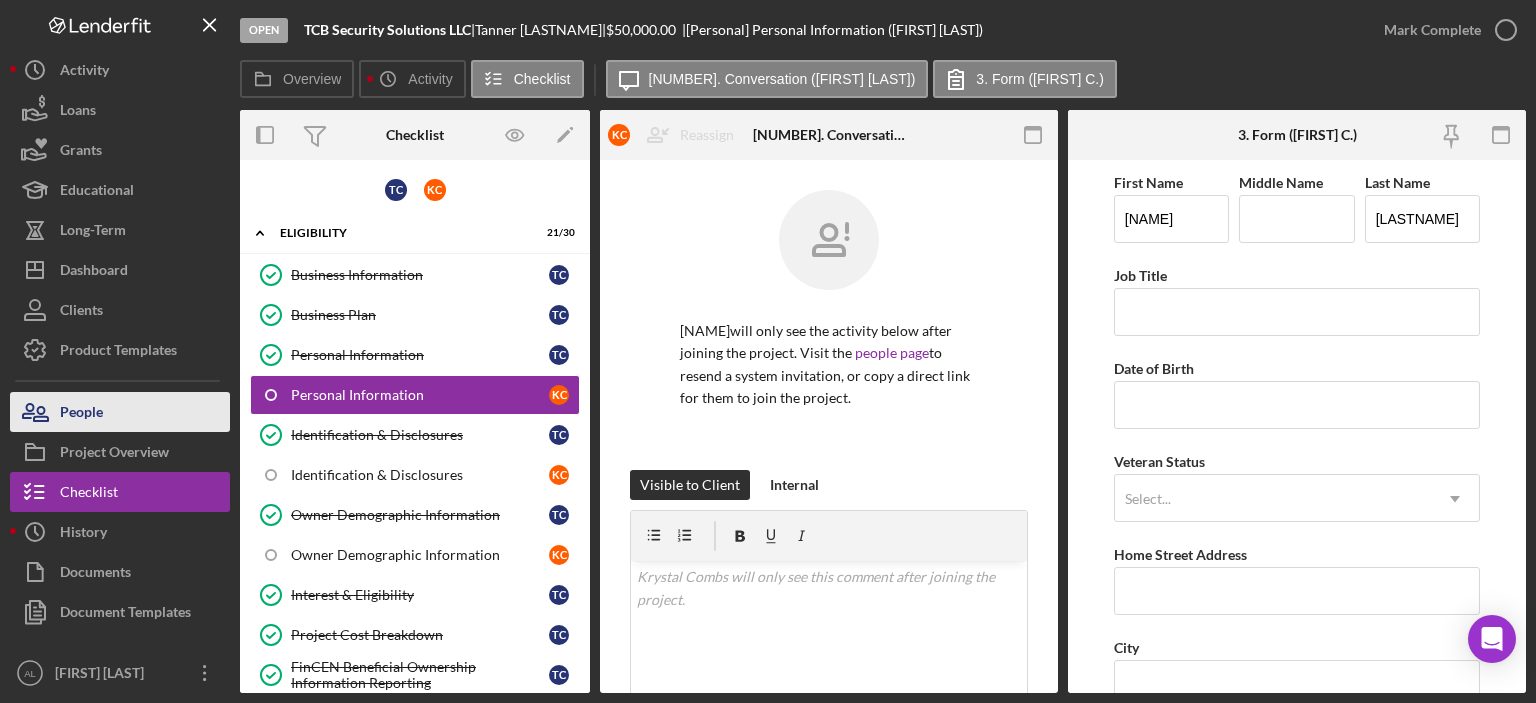 click on "People" at bounding box center [120, 412] 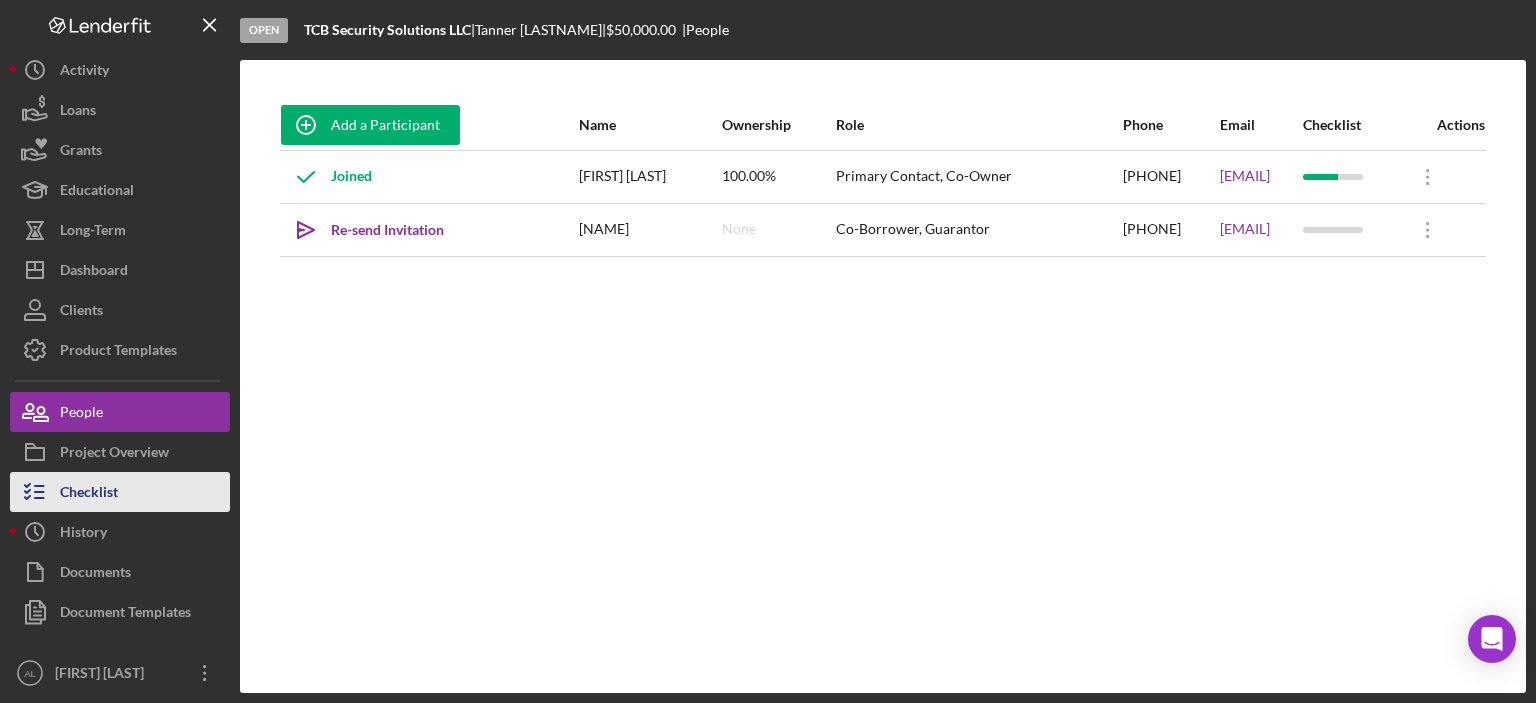 click on "Checklist" at bounding box center (120, 492) 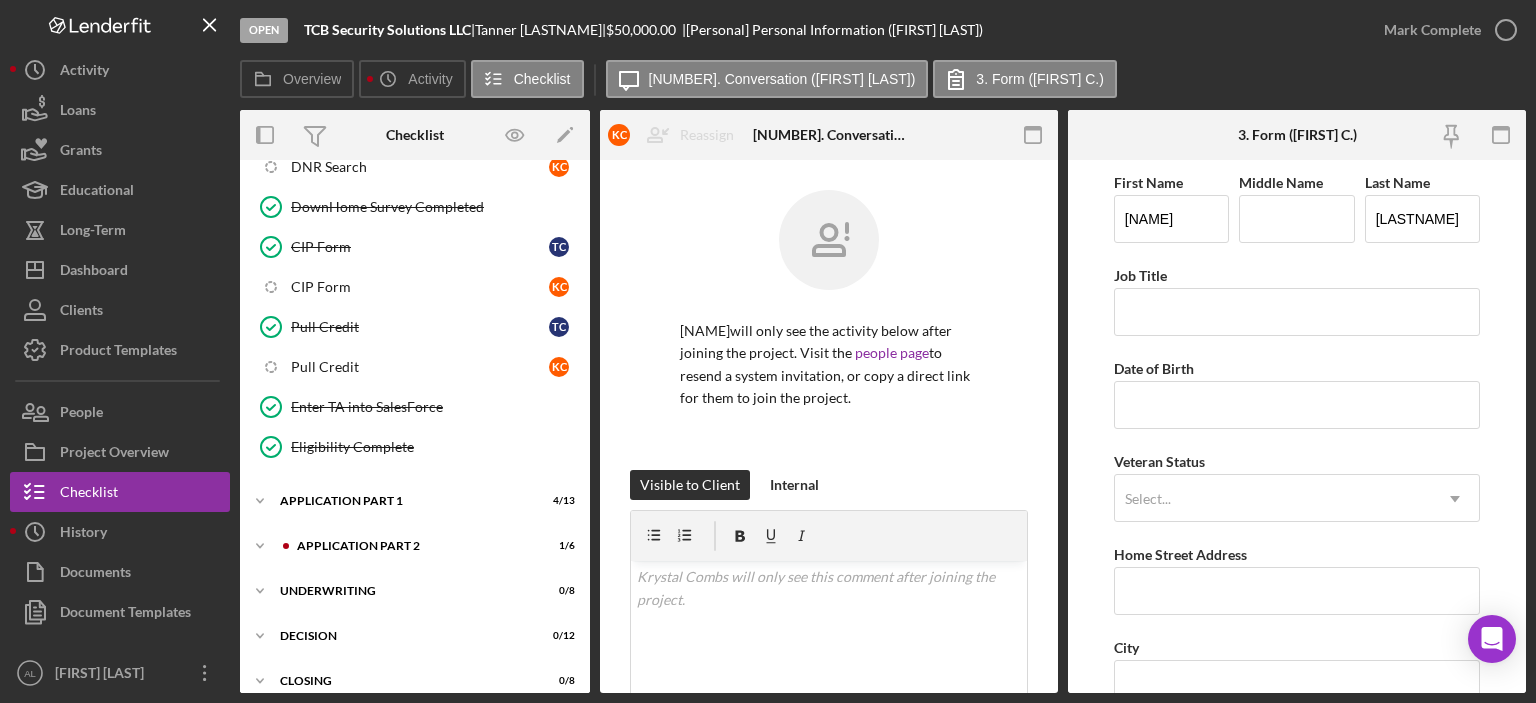 scroll, scrollTop: 1038, scrollLeft: 0, axis: vertical 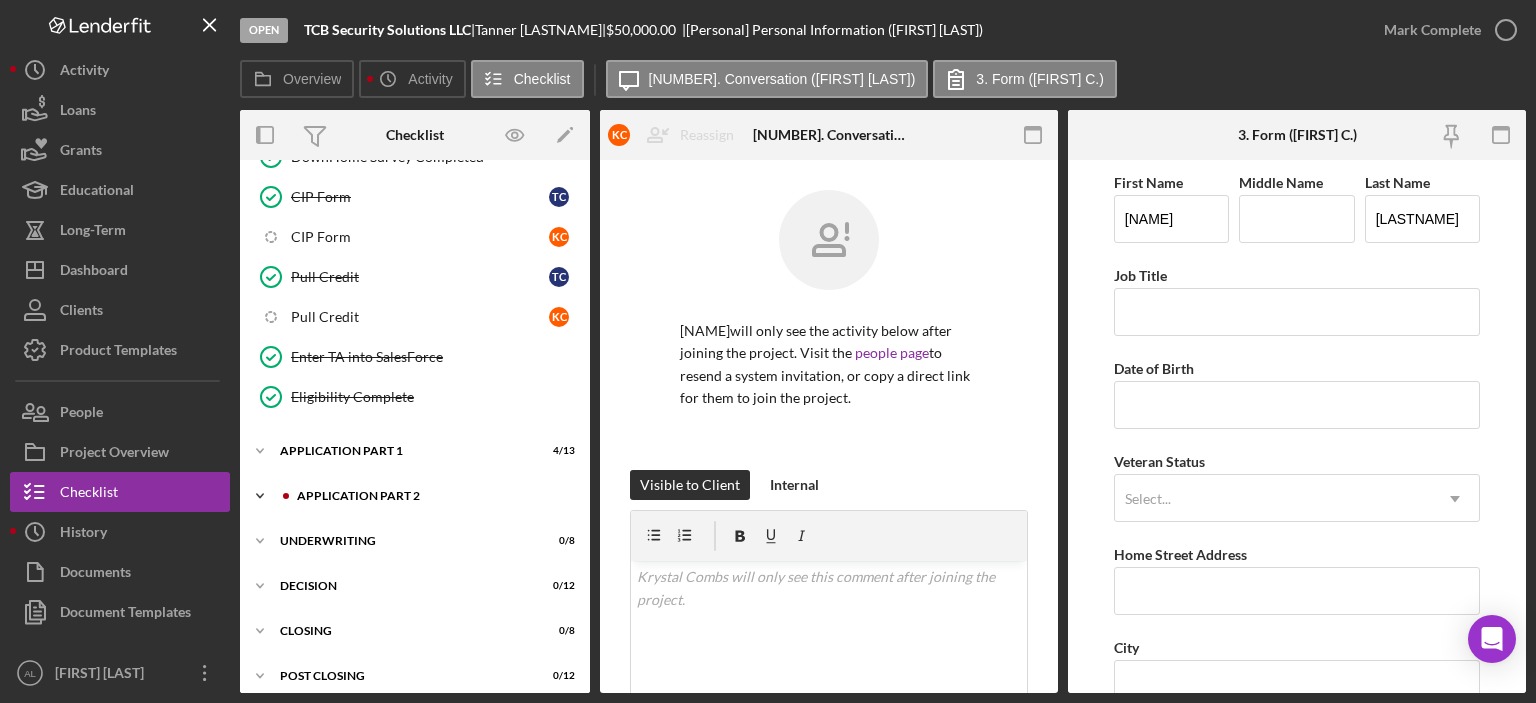 click on "Application Part 2" at bounding box center [431, 496] 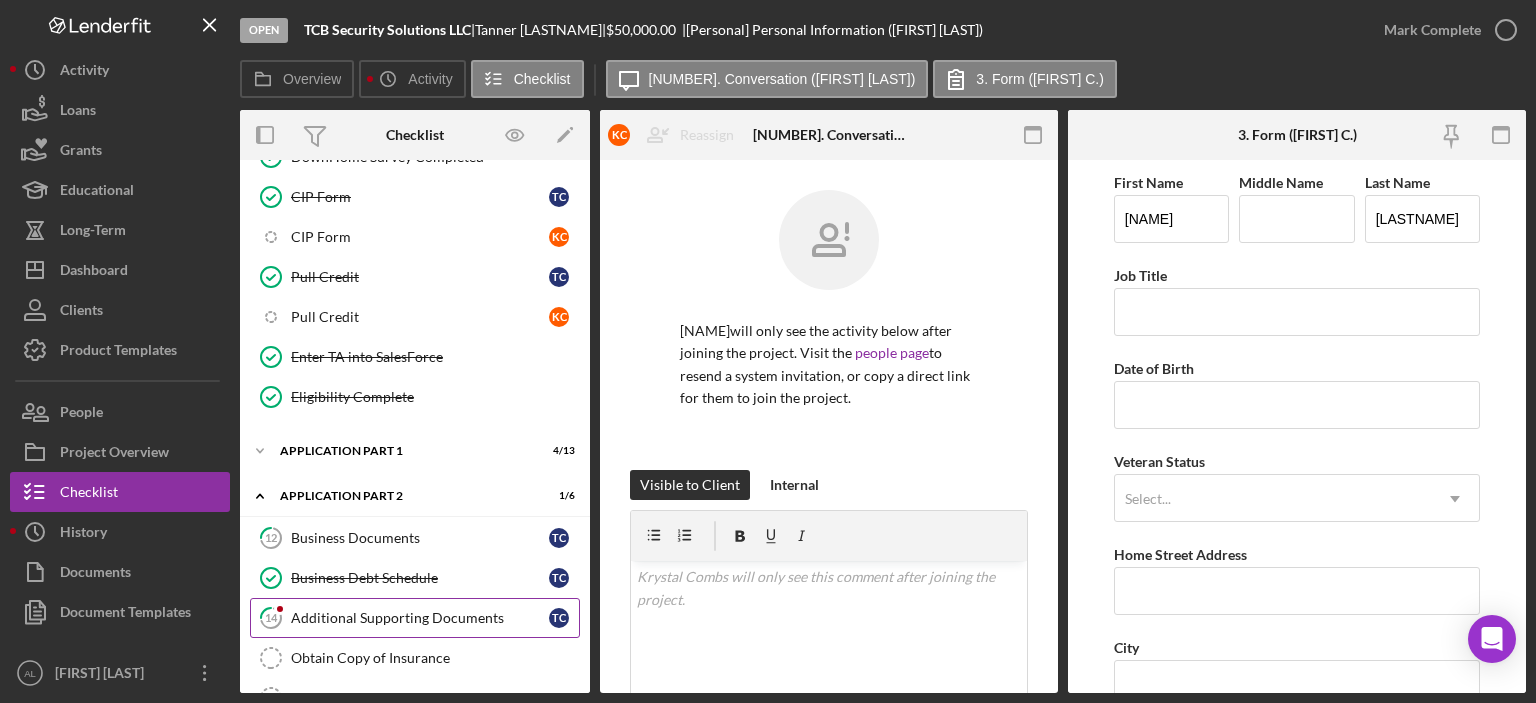 click on "14 Additional Supporting Documents T C" at bounding box center (415, 618) 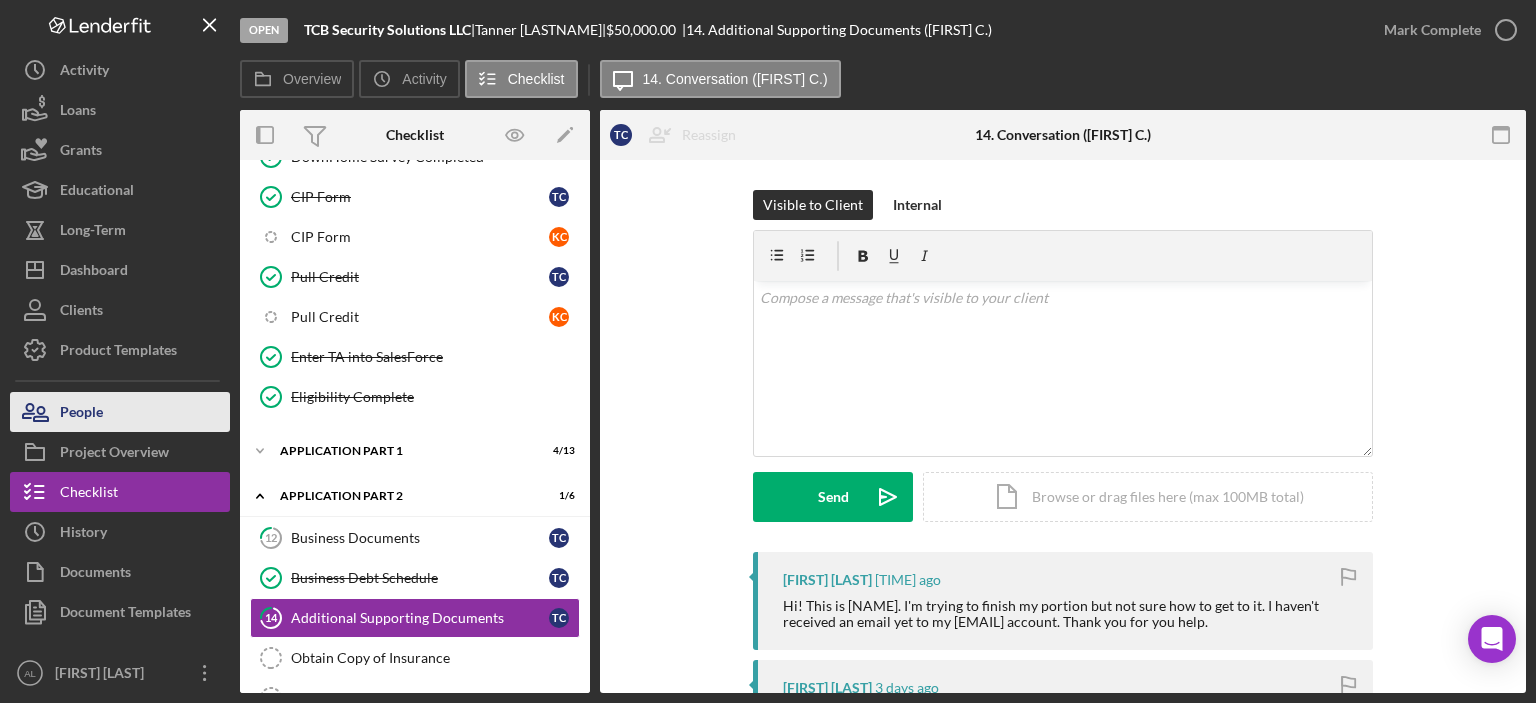 click on "People" at bounding box center [120, 412] 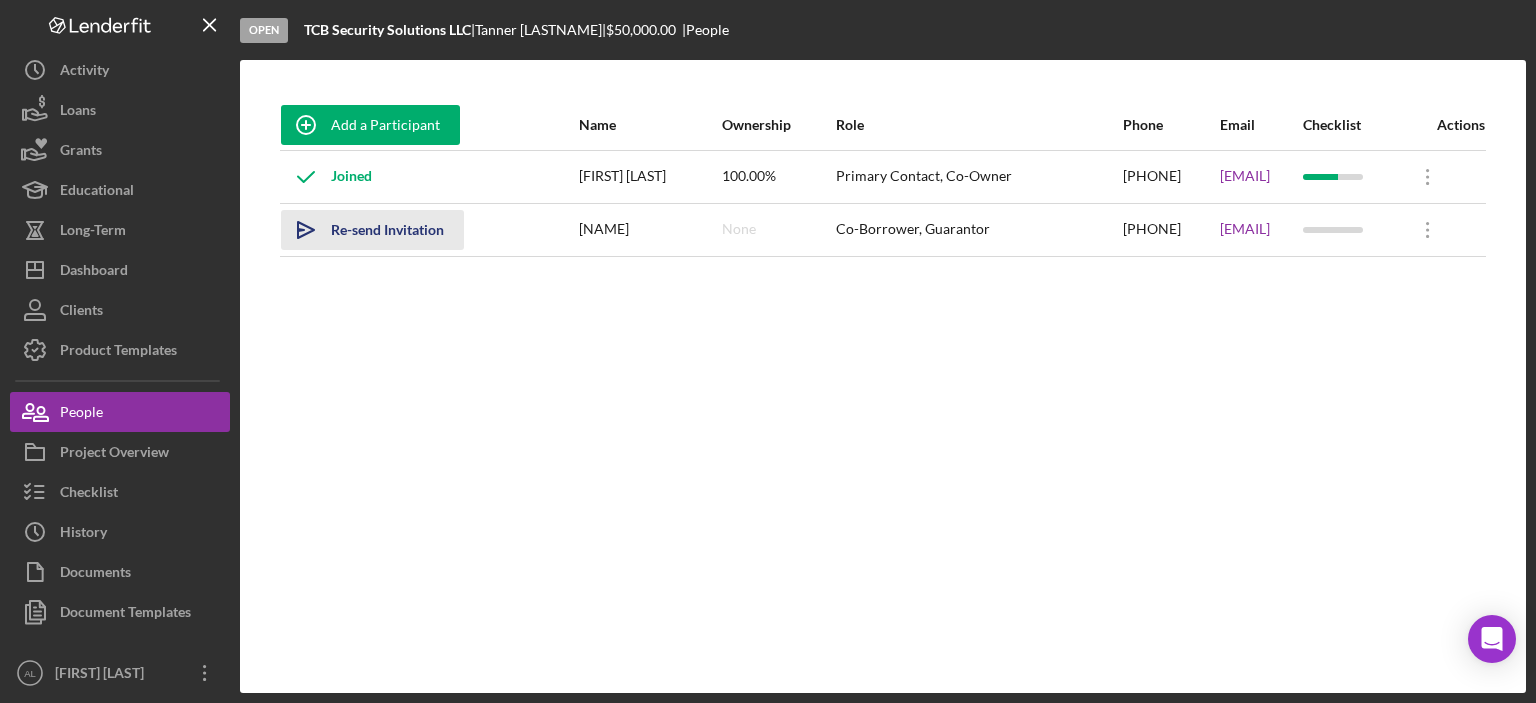 click on "Re-send Invitation" at bounding box center [387, 230] 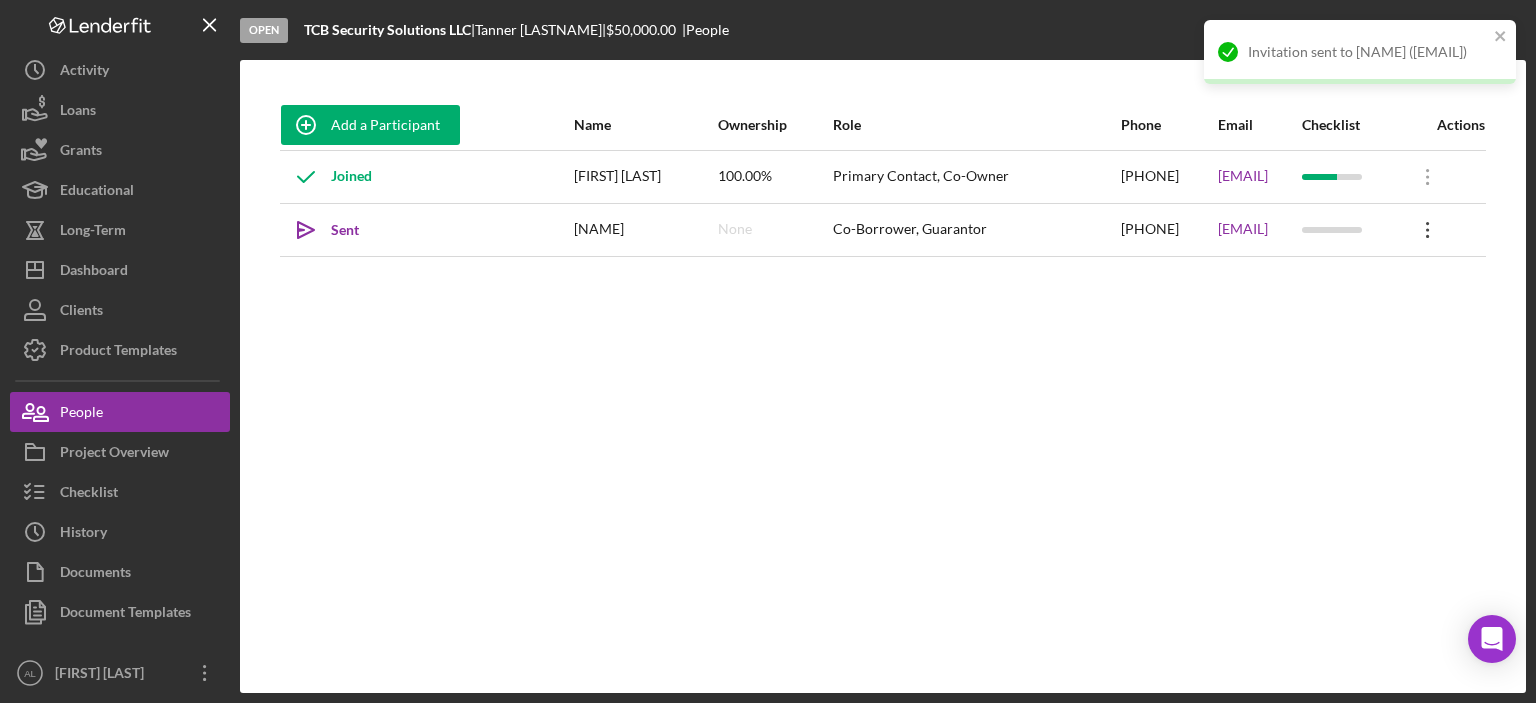 click on "Icon/Overflow" 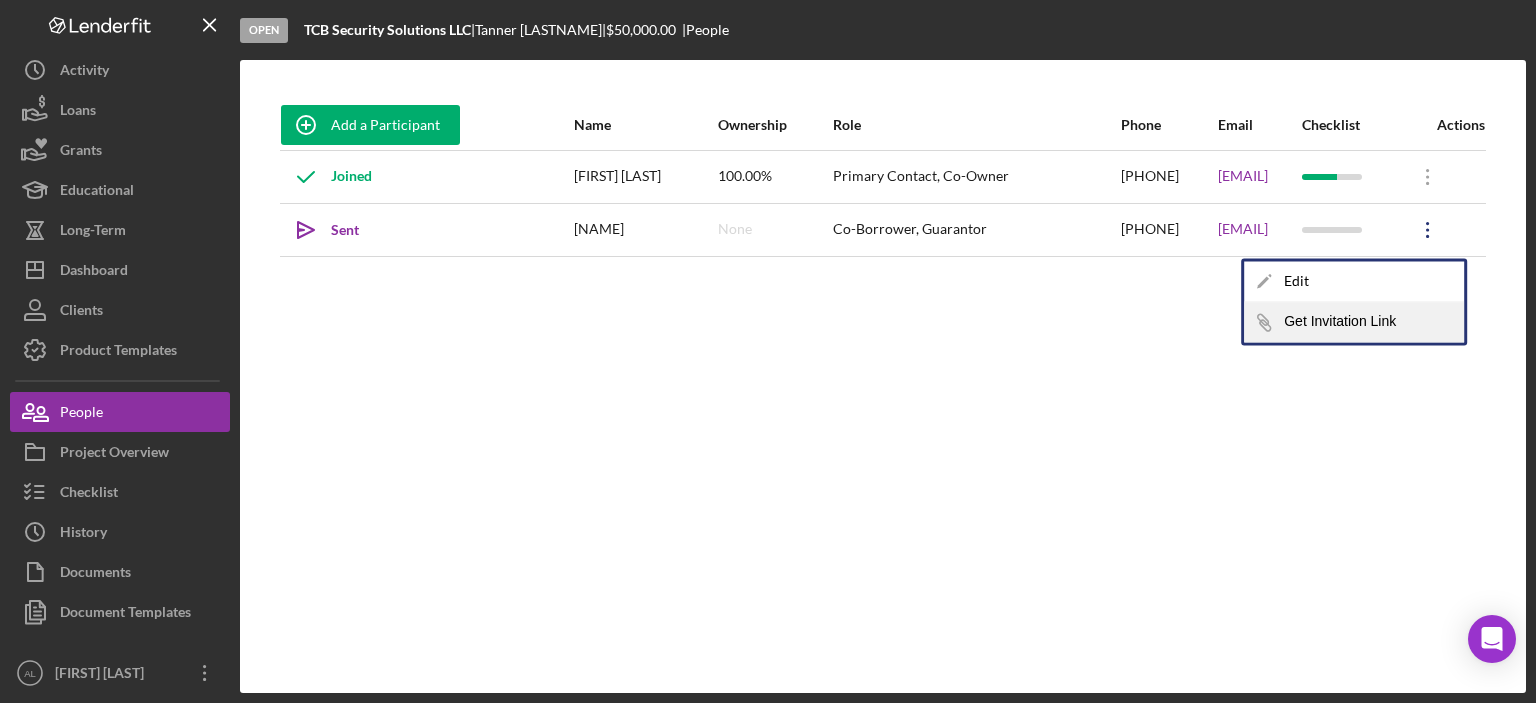 click on "Icon/Link  Get Invitation Link" at bounding box center (1354, 322) 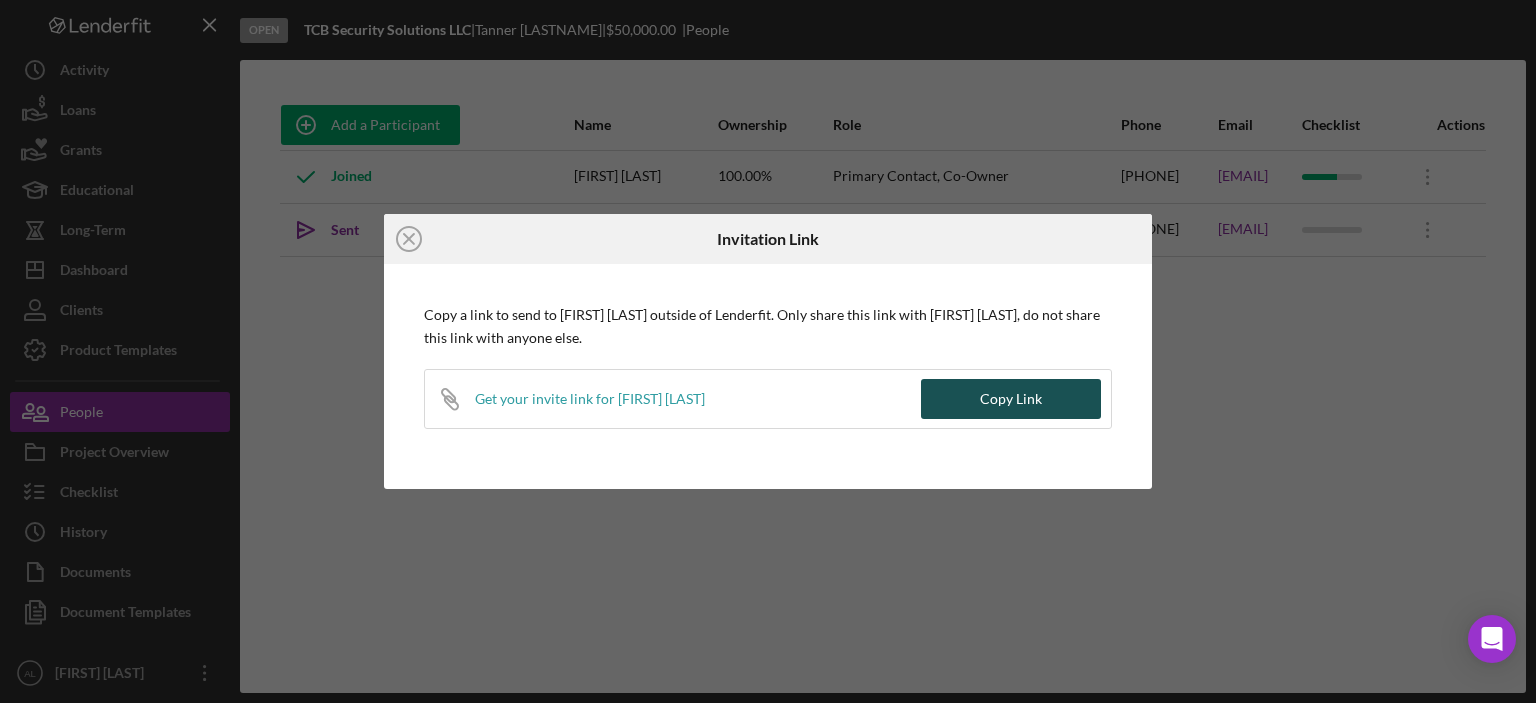 click on "Copy Link" at bounding box center [1011, 399] 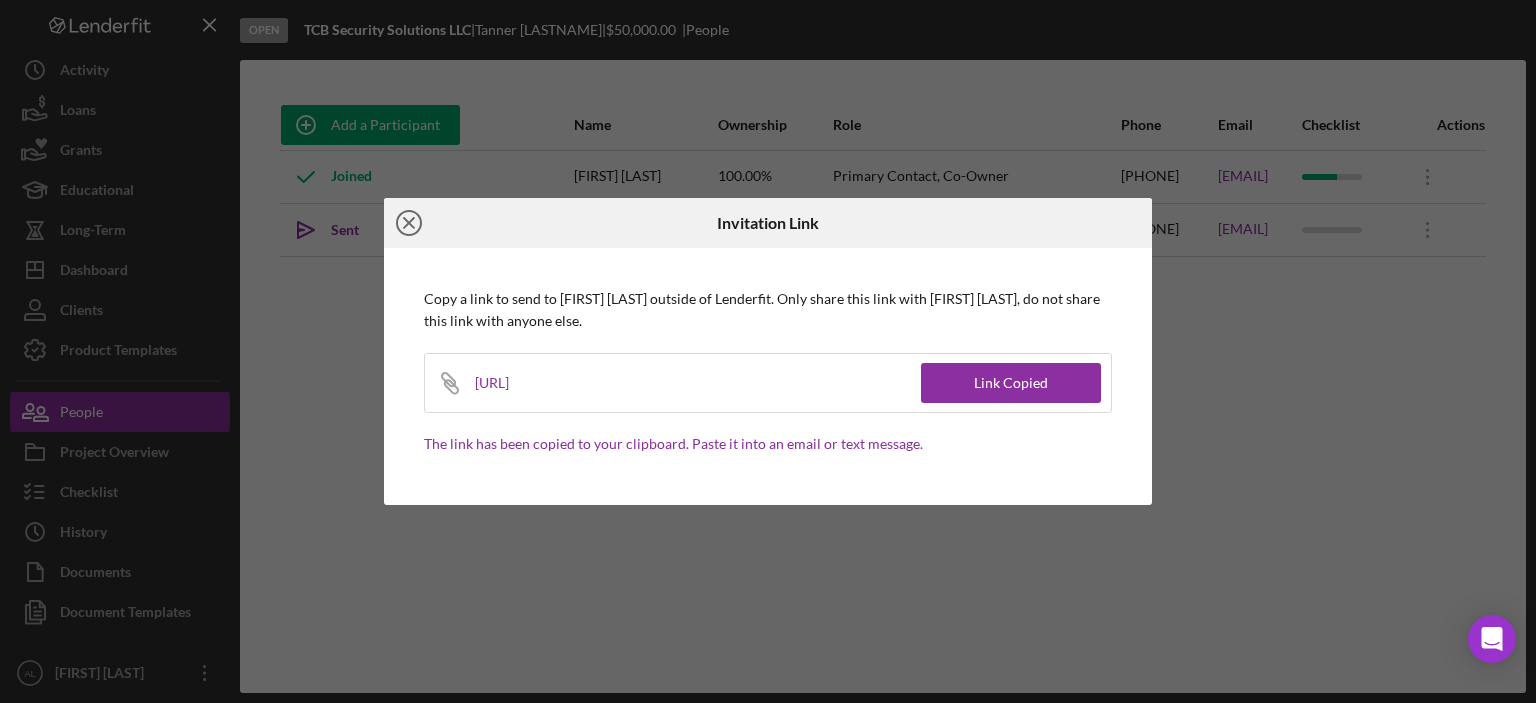 click 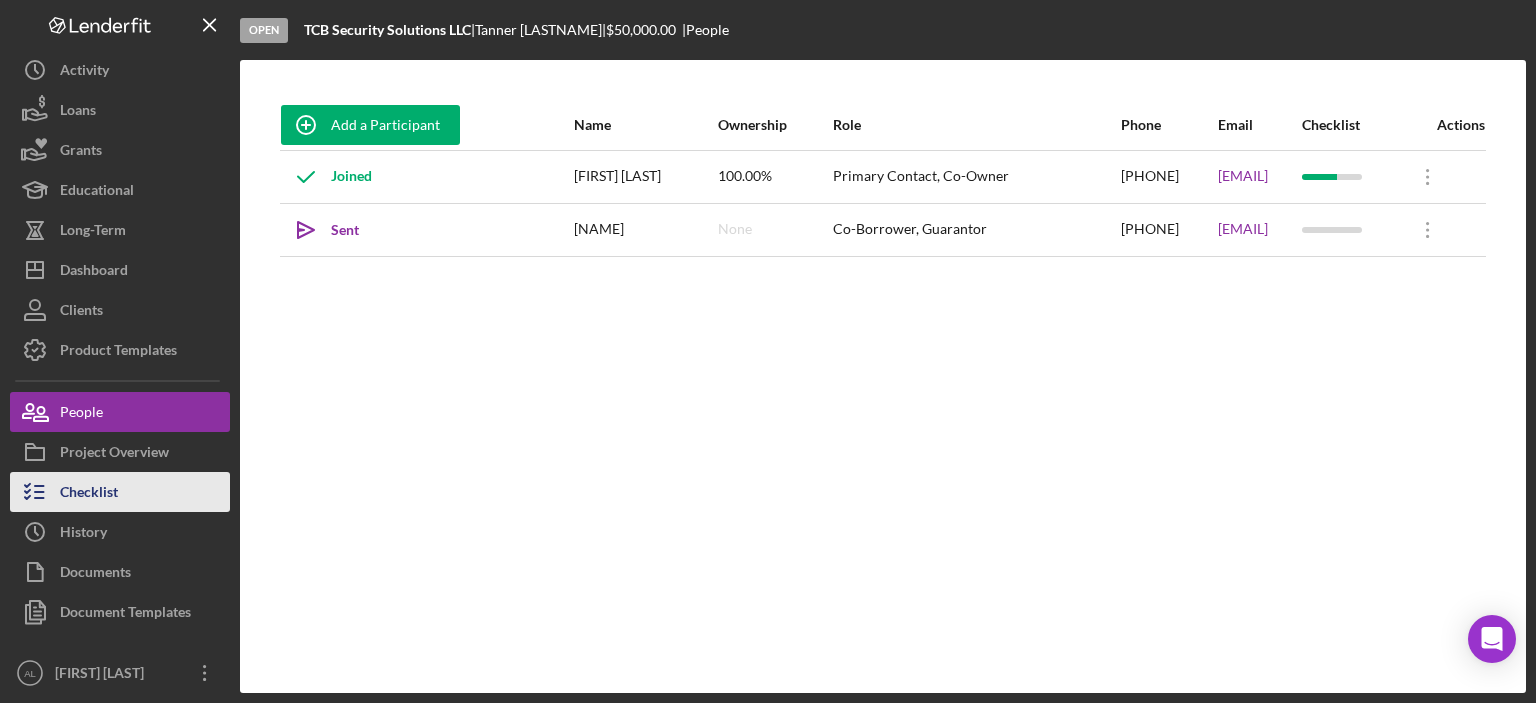 click on "Checklist" at bounding box center [120, 492] 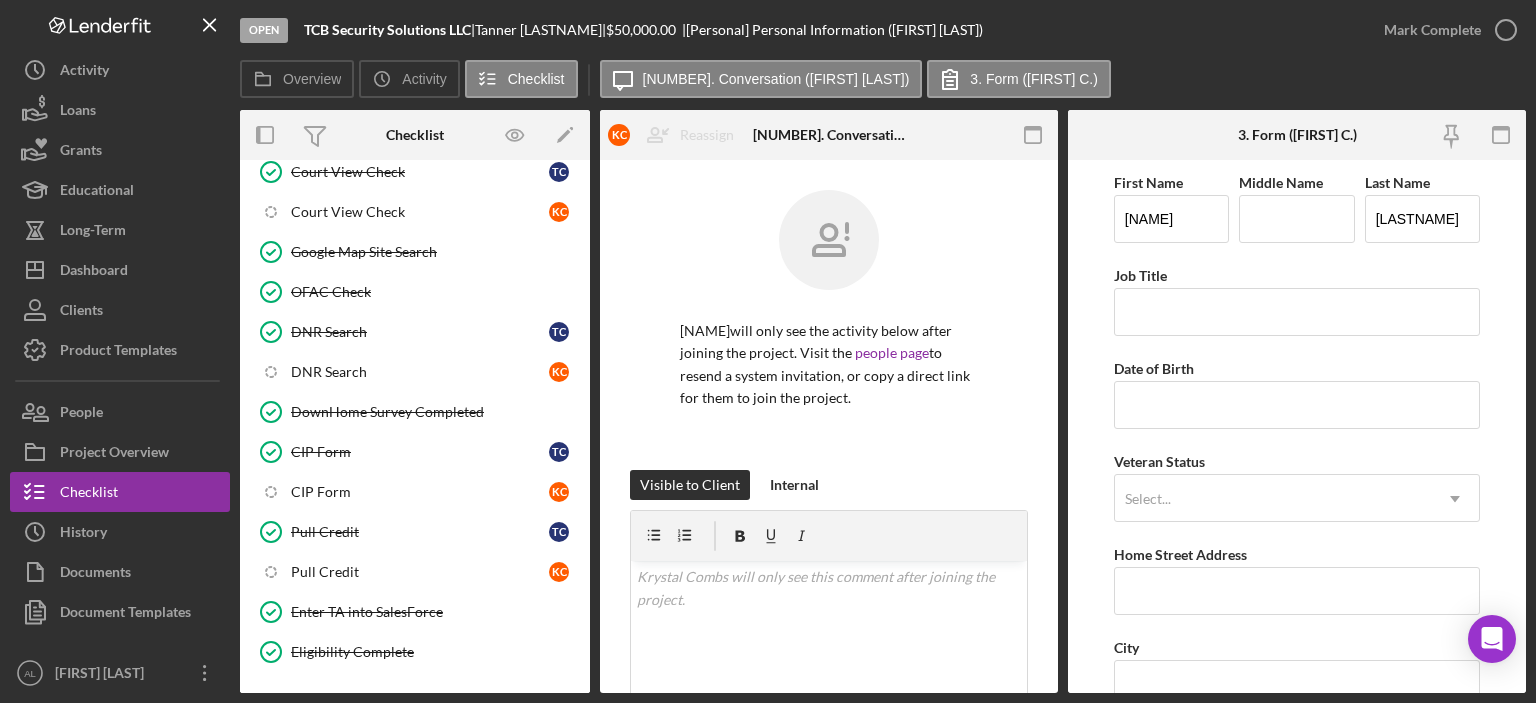 scroll, scrollTop: 1038, scrollLeft: 0, axis: vertical 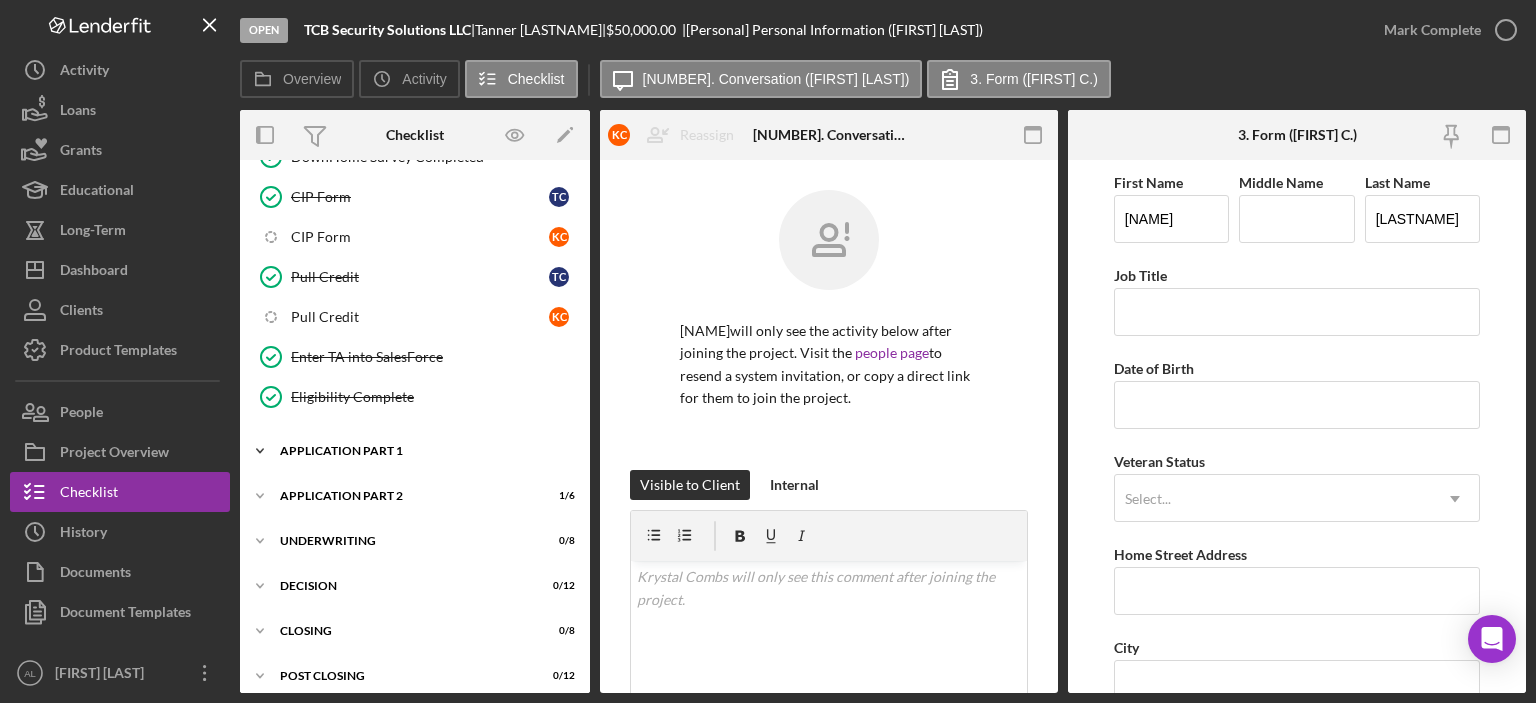 click on "Icon/Expander Application Part 1 4 / 13" at bounding box center [415, 451] 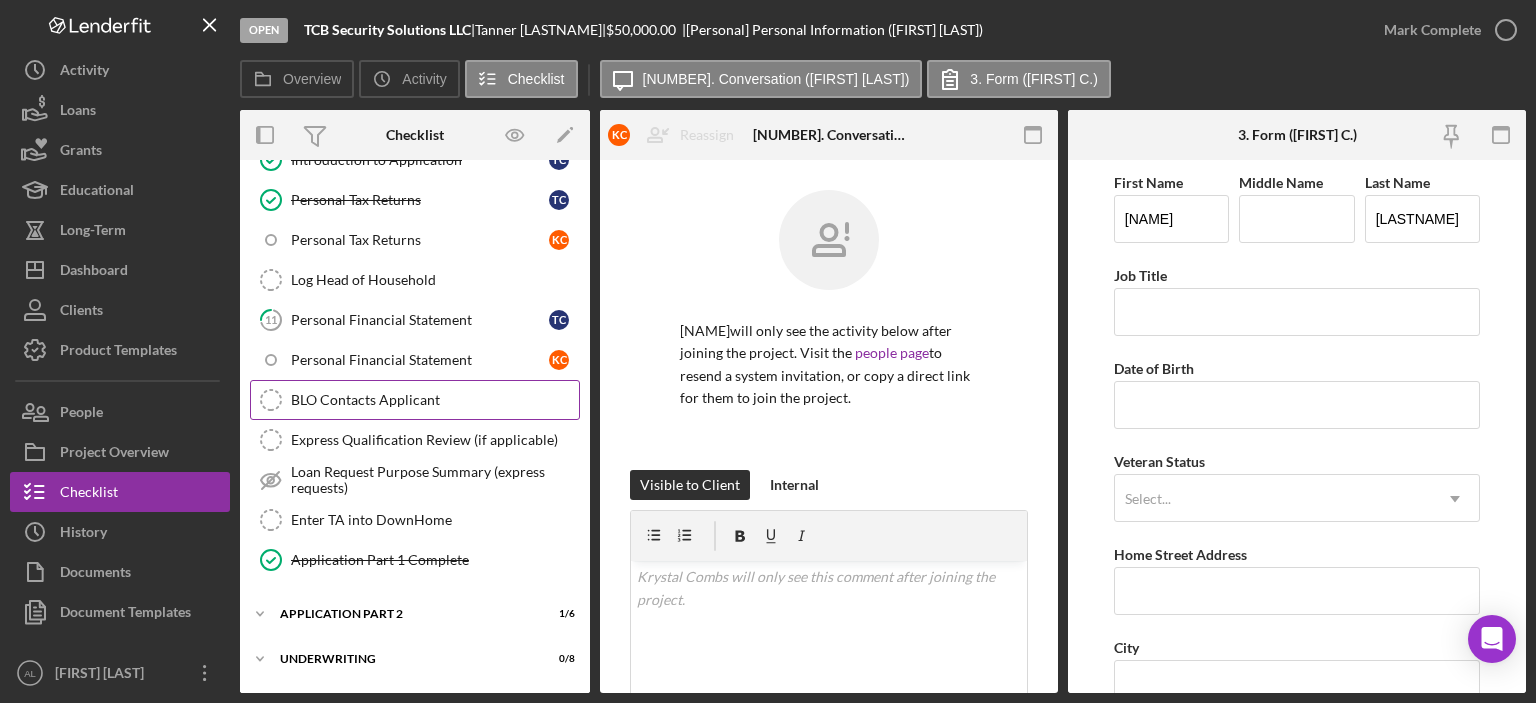 scroll, scrollTop: 1564, scrollLeft: 0, axis: vertical 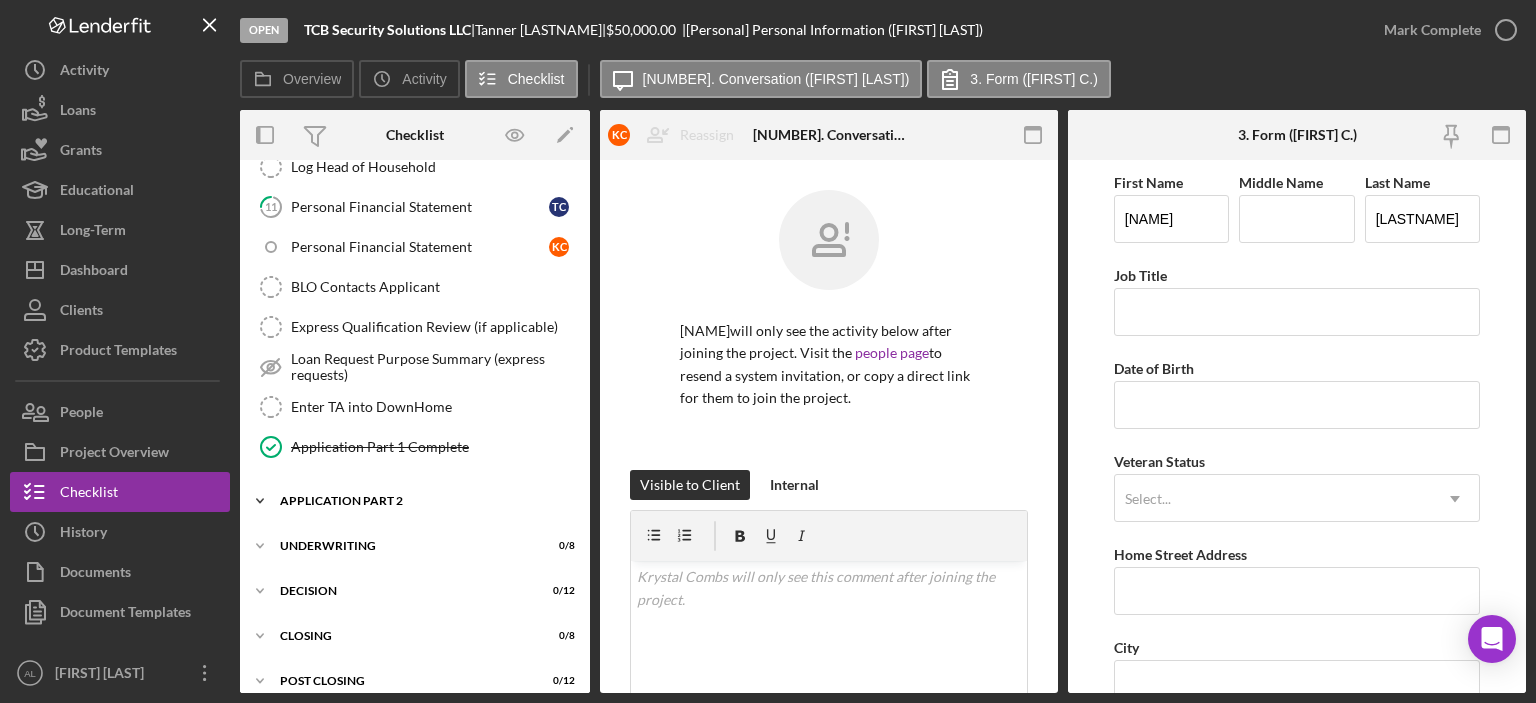 click on "Application Part 2" at bounding box center [422, 501] 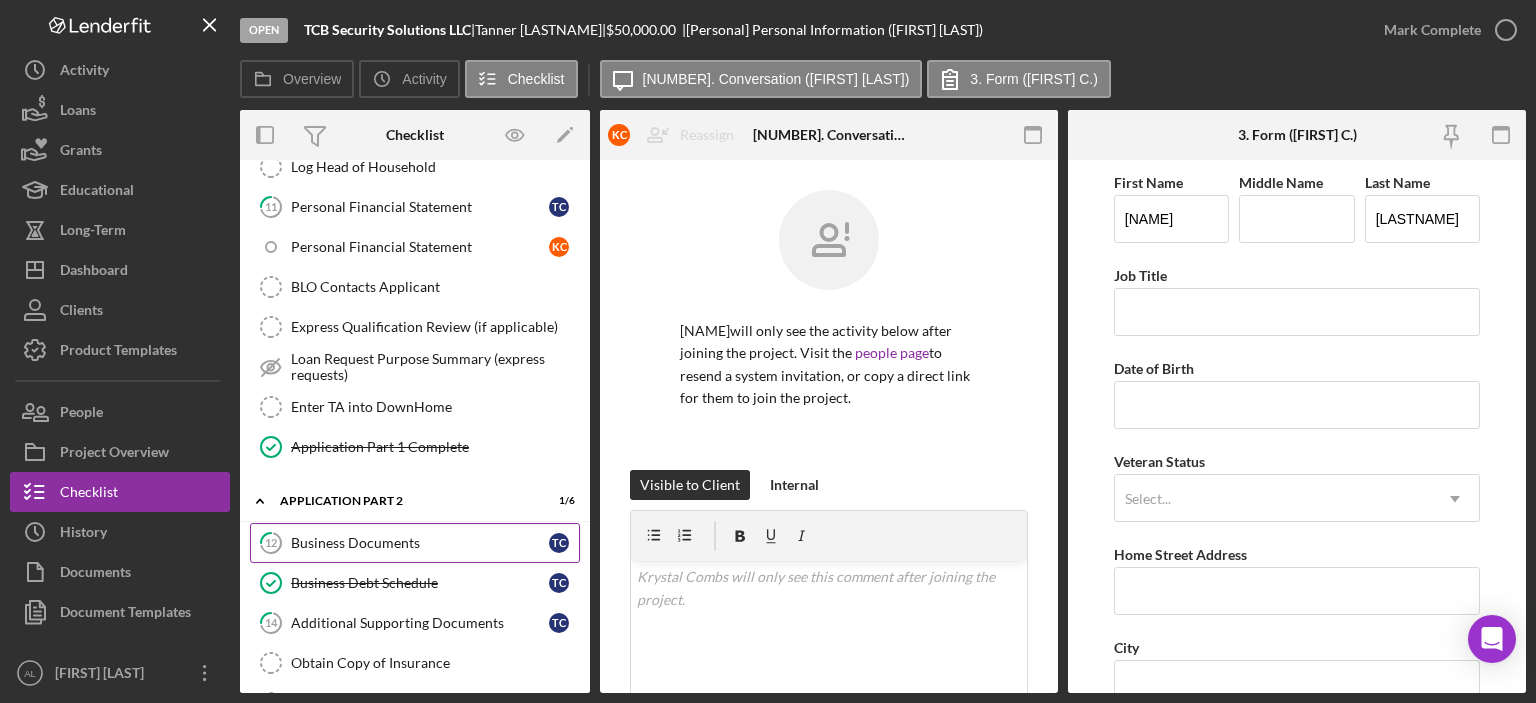 click on "Business Documents" at bounding box center (420, 543) 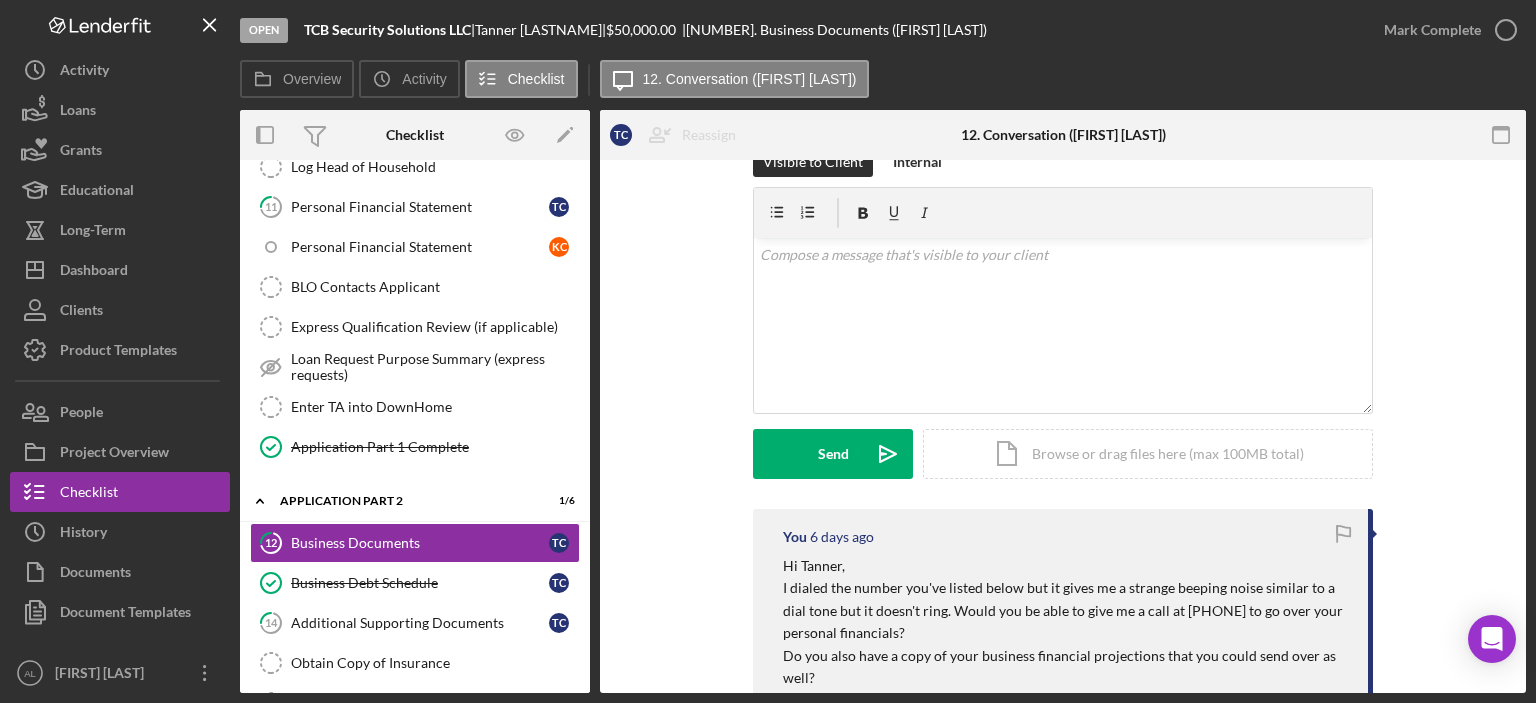 scroll, scrollTop: 44, scrollLeft: 0, axis: vertical 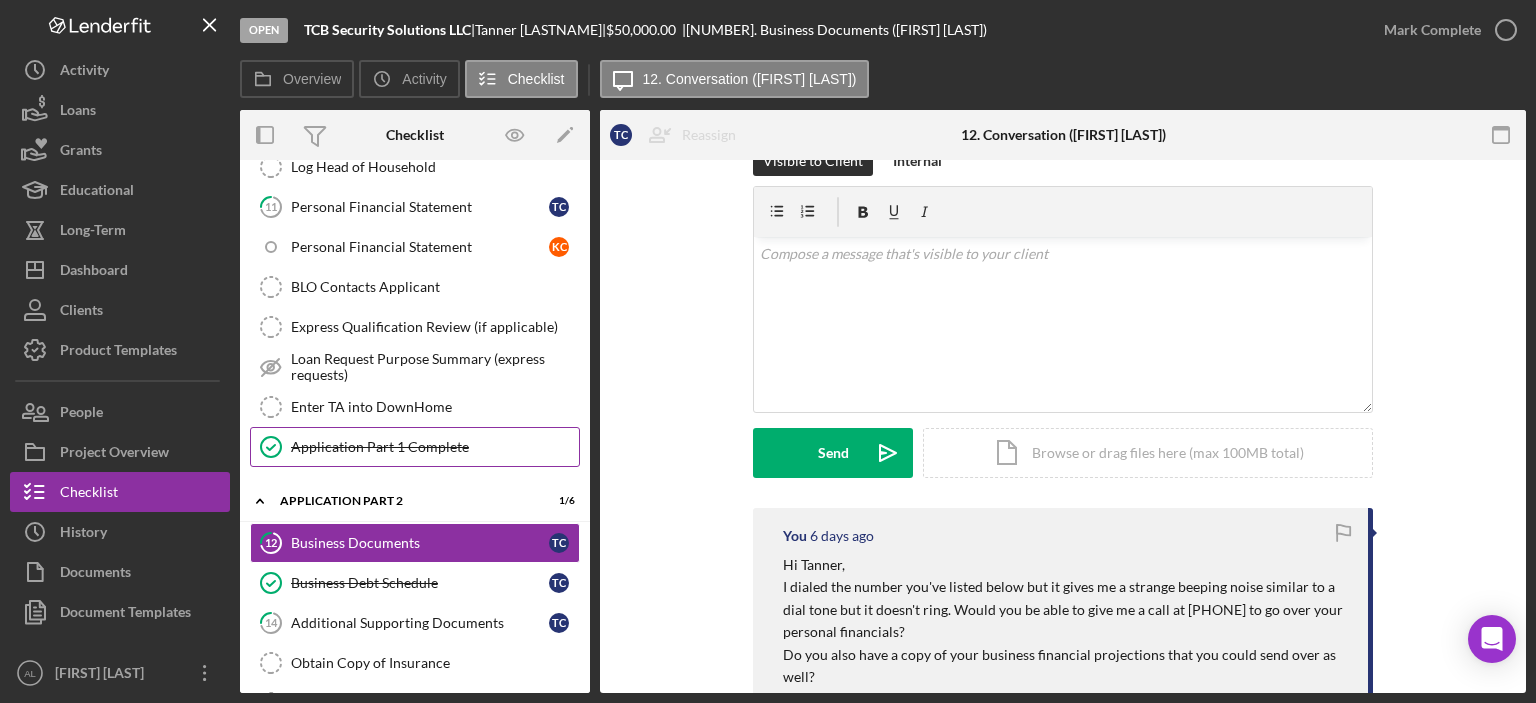click on "Application Part 1 Complete" at bounding box center [435, 447] 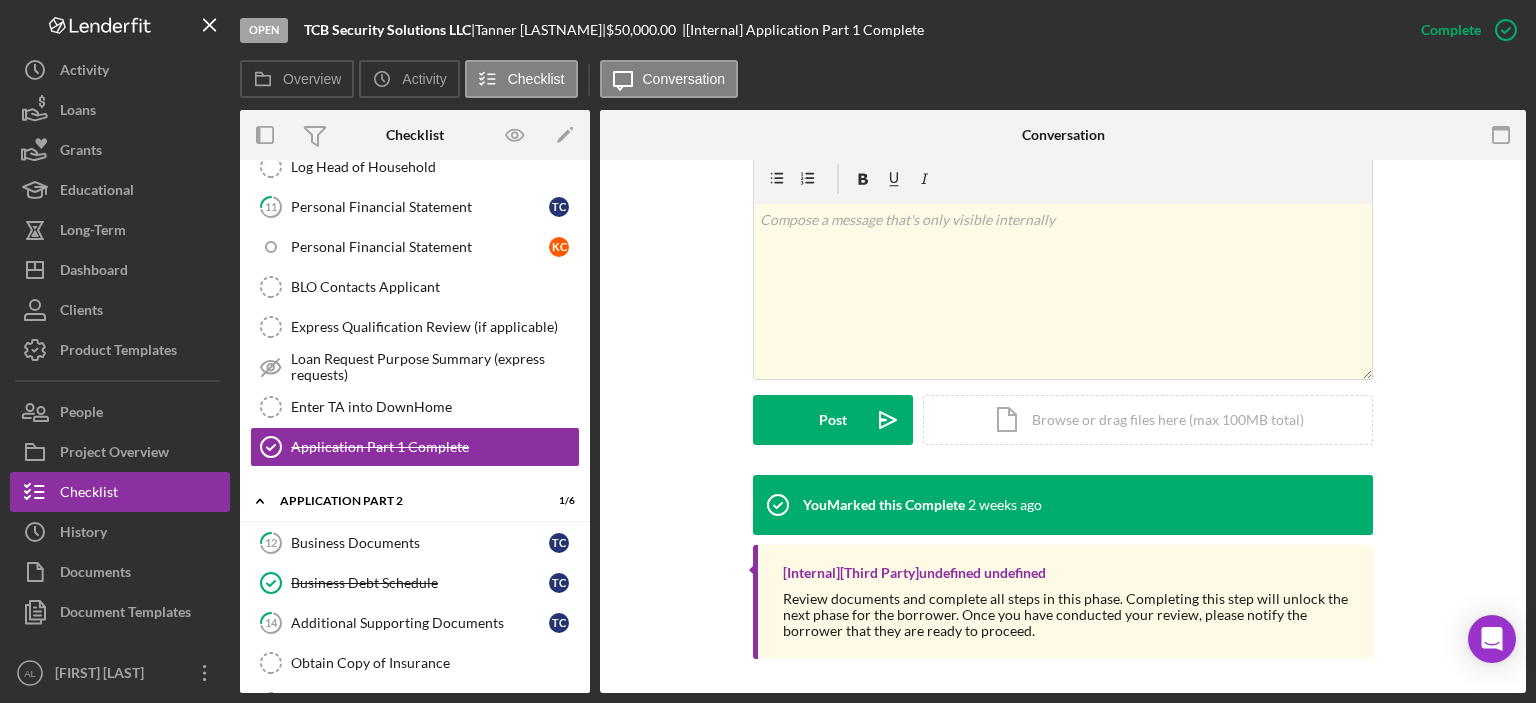scroll, scrollTop: 284, scrollLeft: 0, axis: vertical 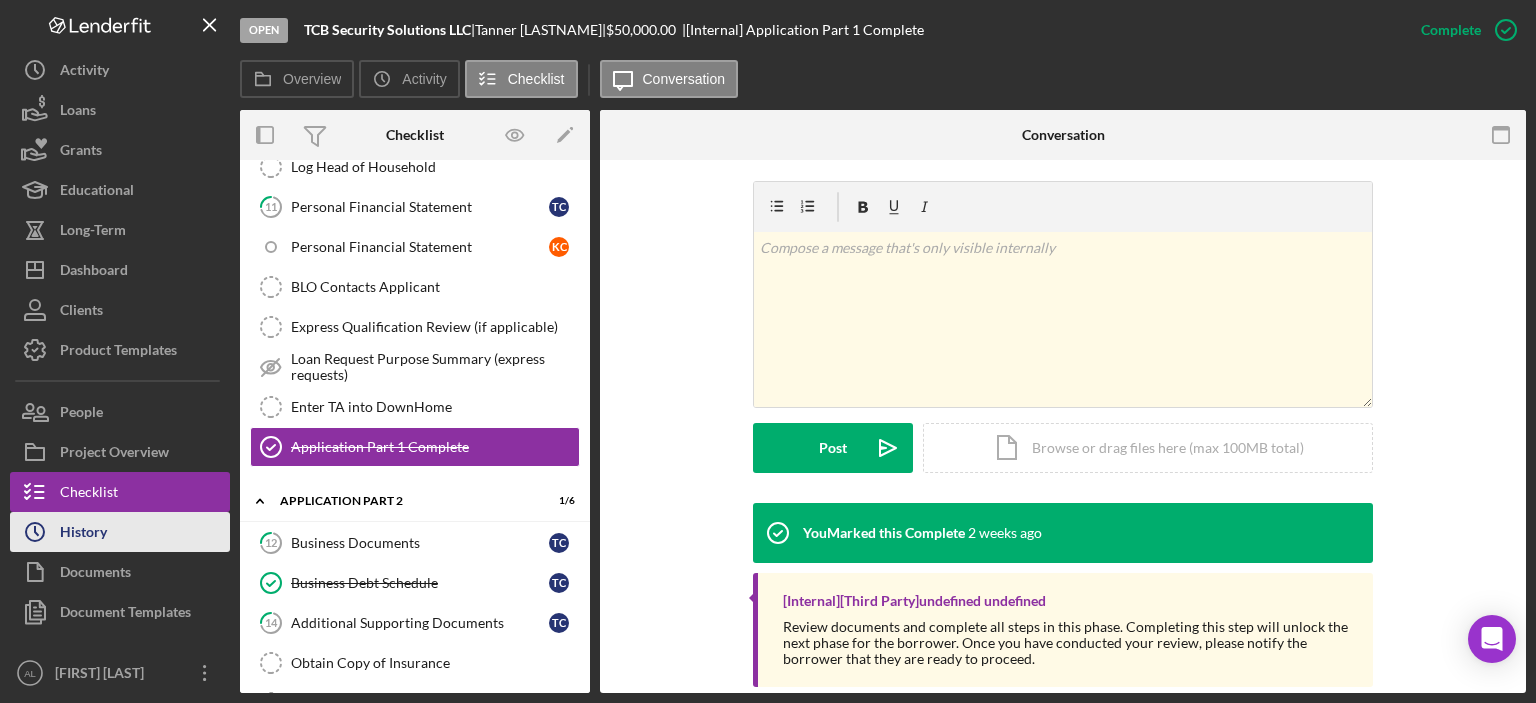 click on "Icon/History History" at bounding box center [120, 532] 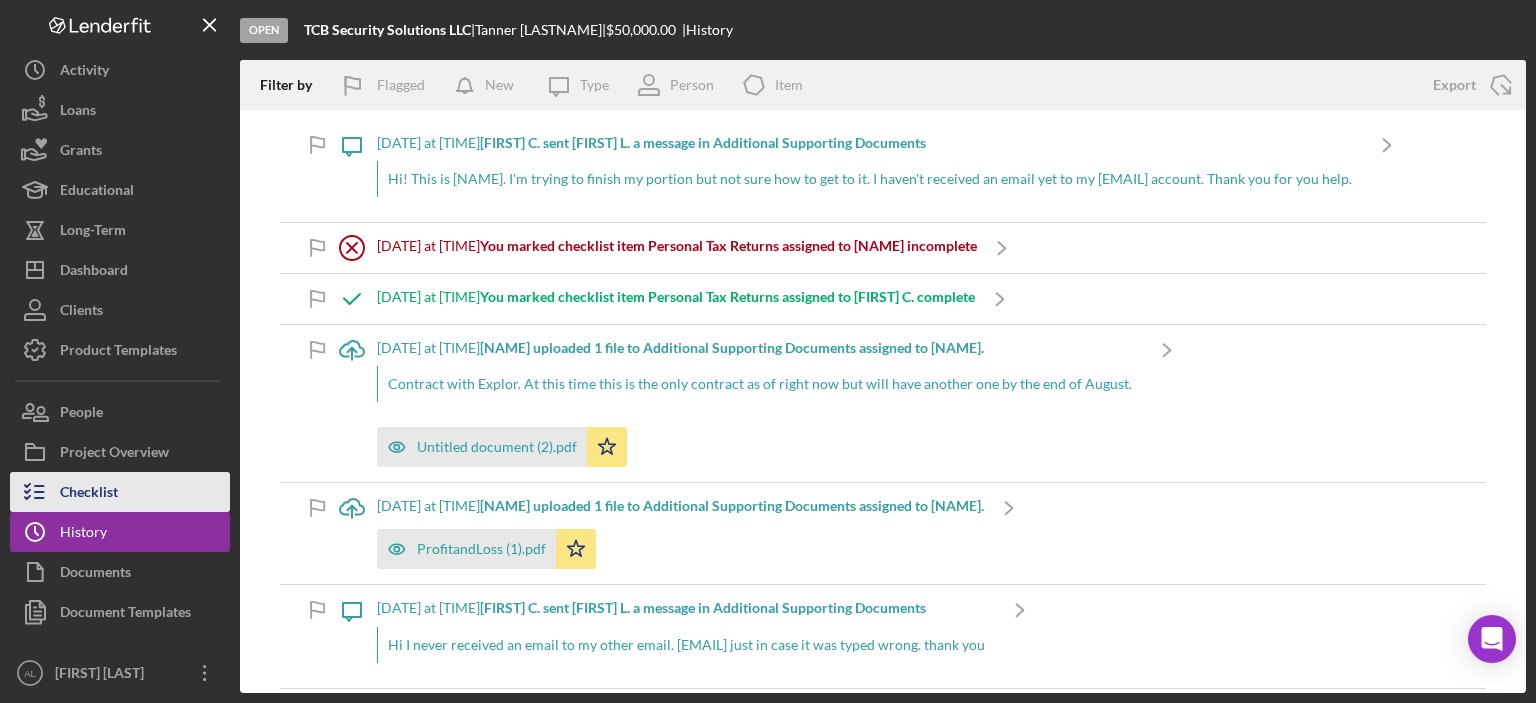 click on "Checklist" at bounding box center (120, 492) 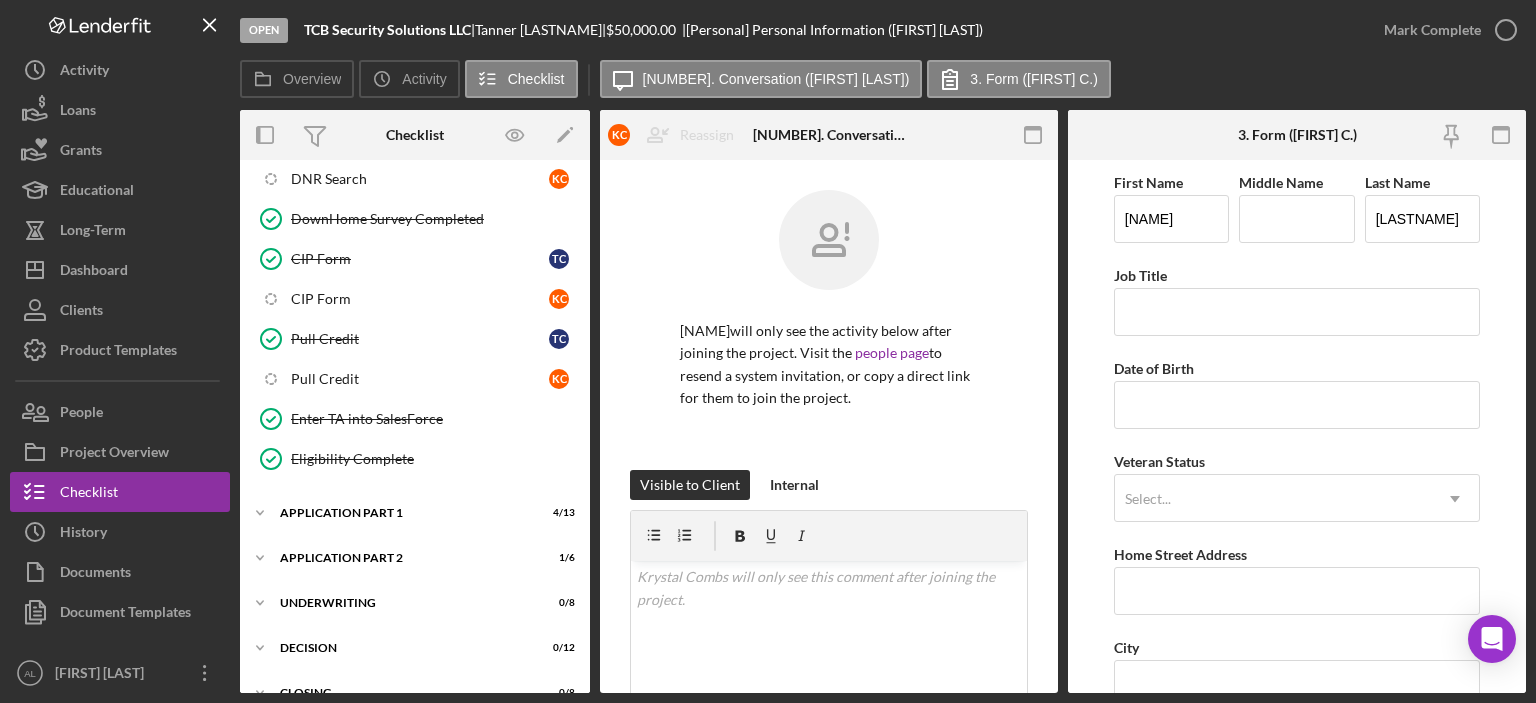 scroll, scrollTop: 1038, scrollLeft: 0, axis: vertical 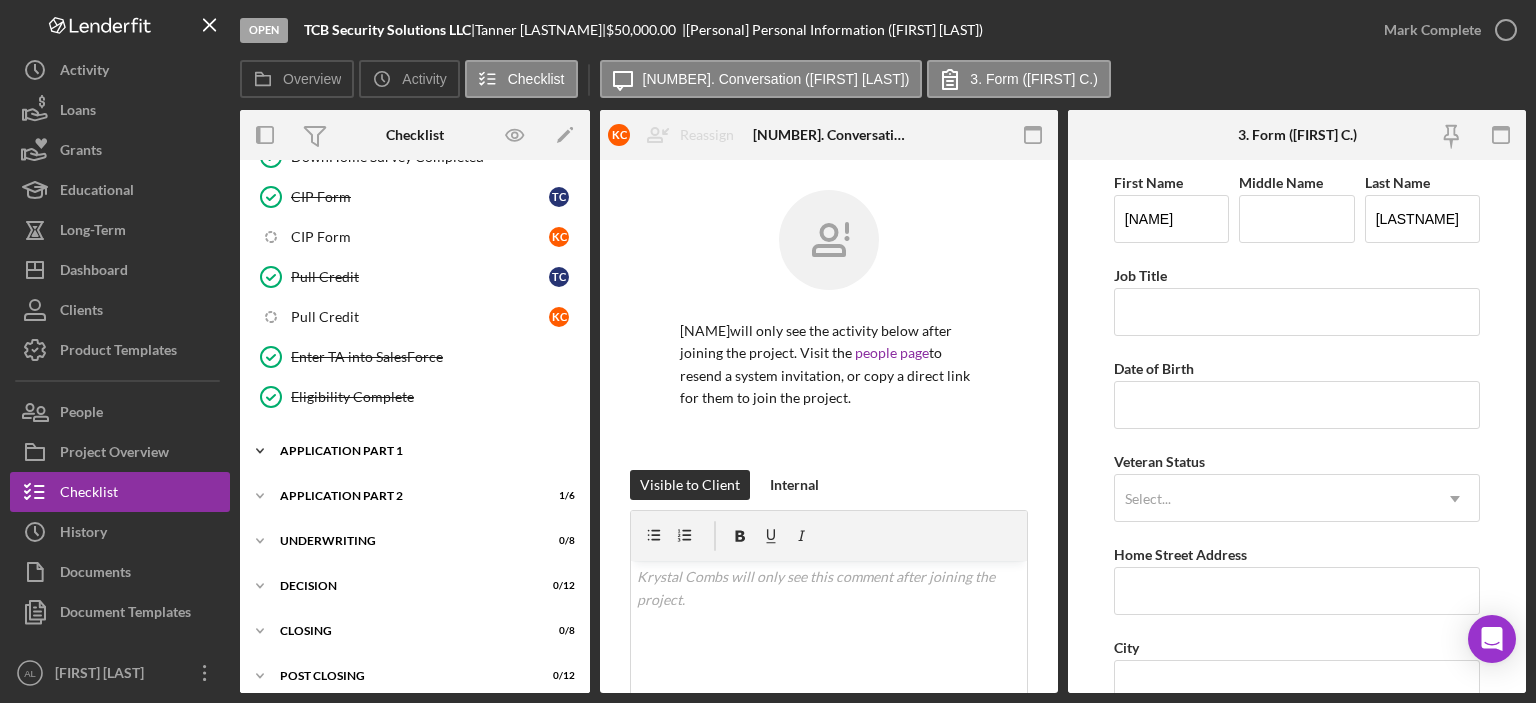 click on "Icon/Expander Application Part 1 4 / 13" at bounding box center [415, 451] 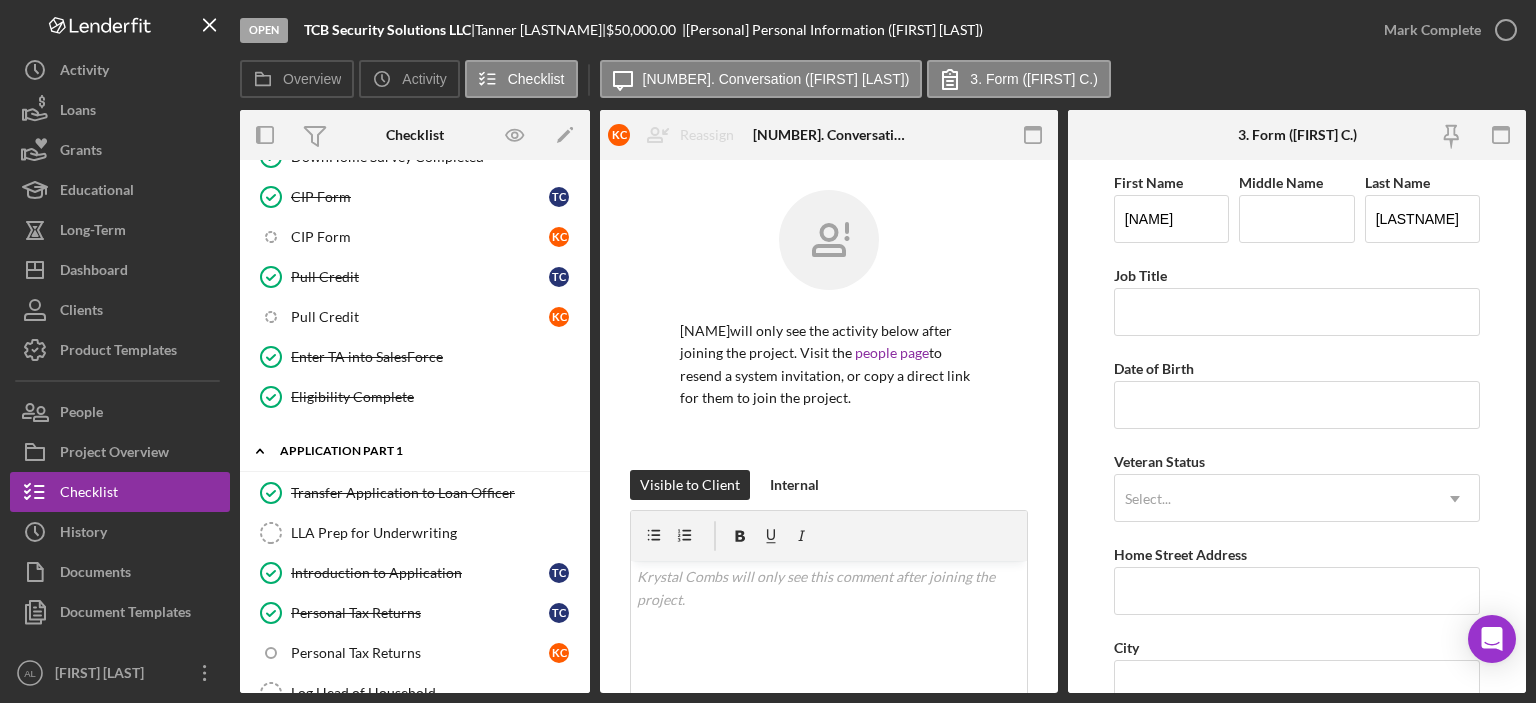 click on "Application Part 1" at bounding box center [422, 451] 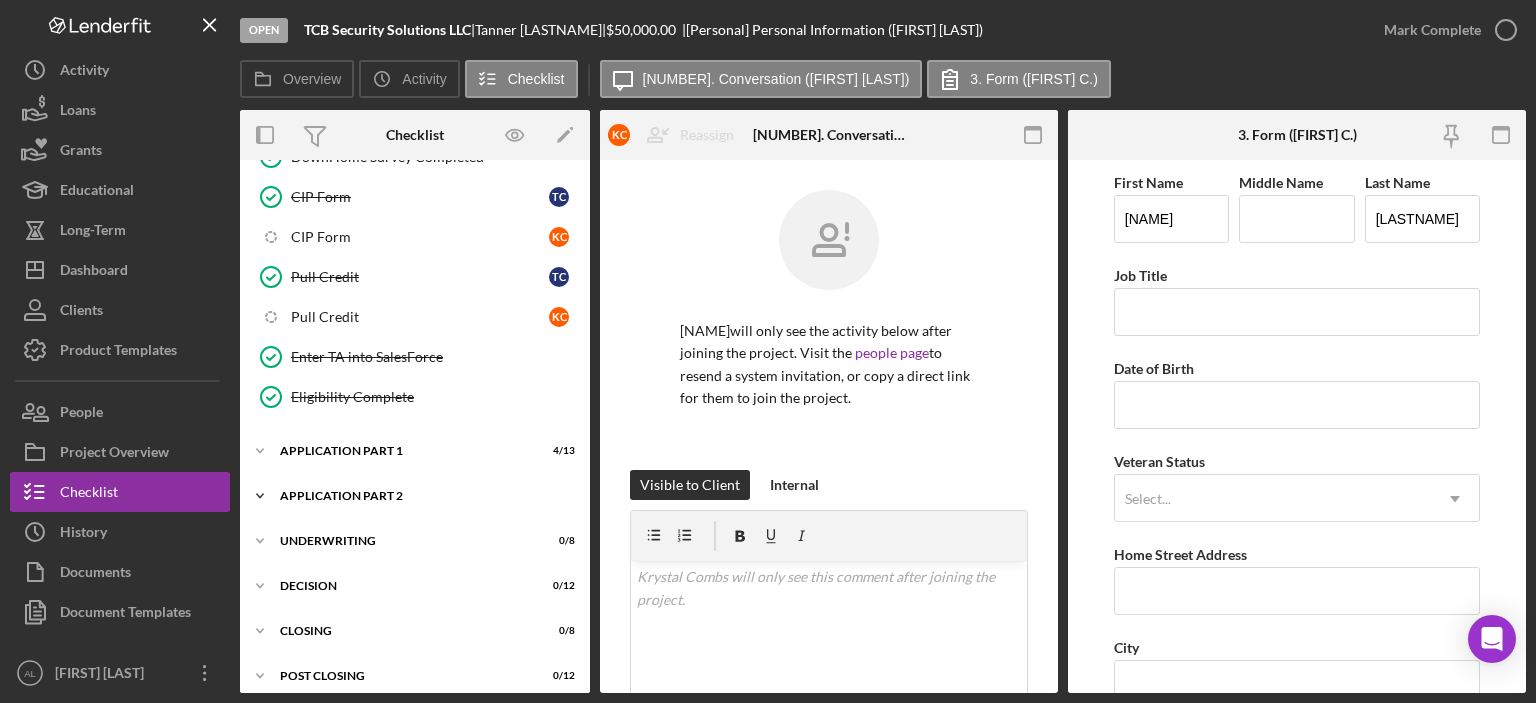 click on "Application Part 2" at bounding box center (422, 496) 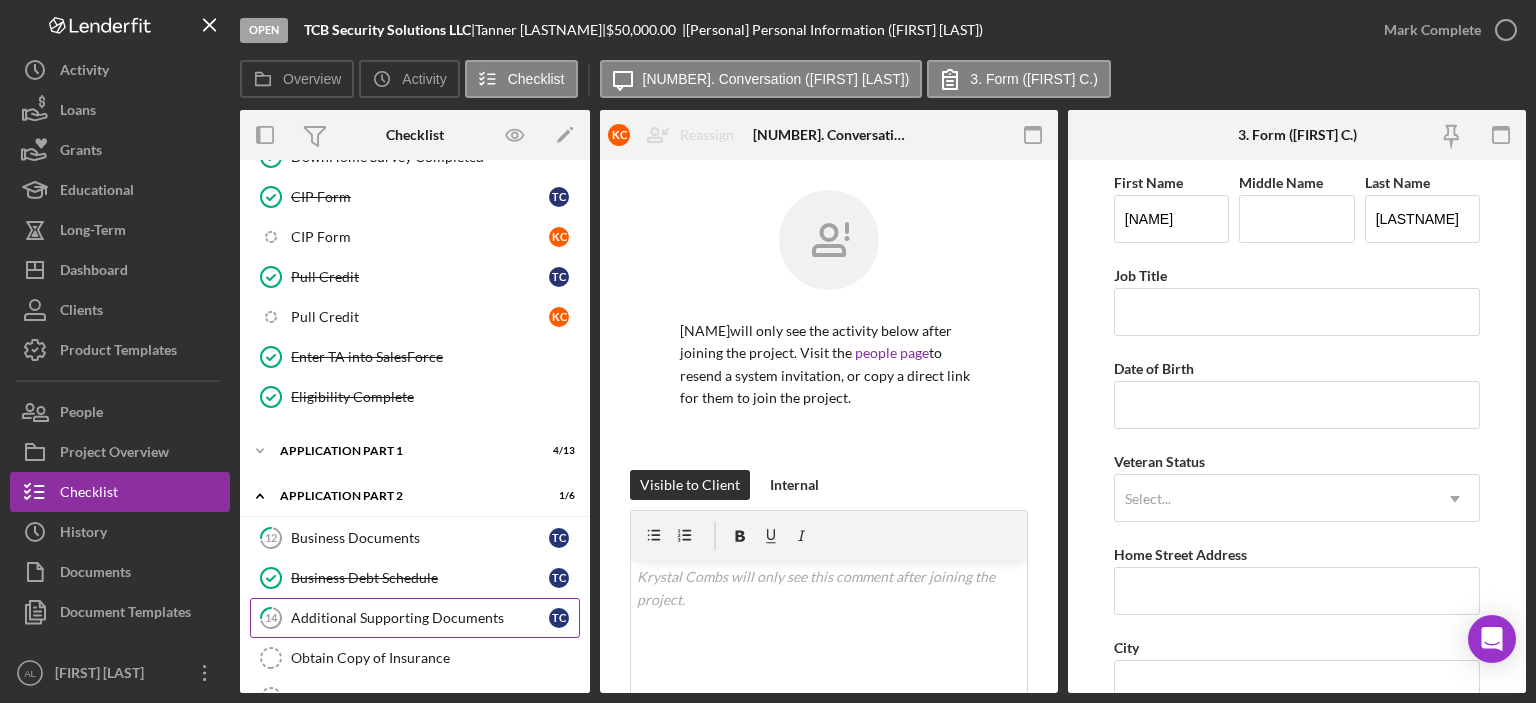 click on "Additional Supporting Documents" at bounding box center (420, 618) 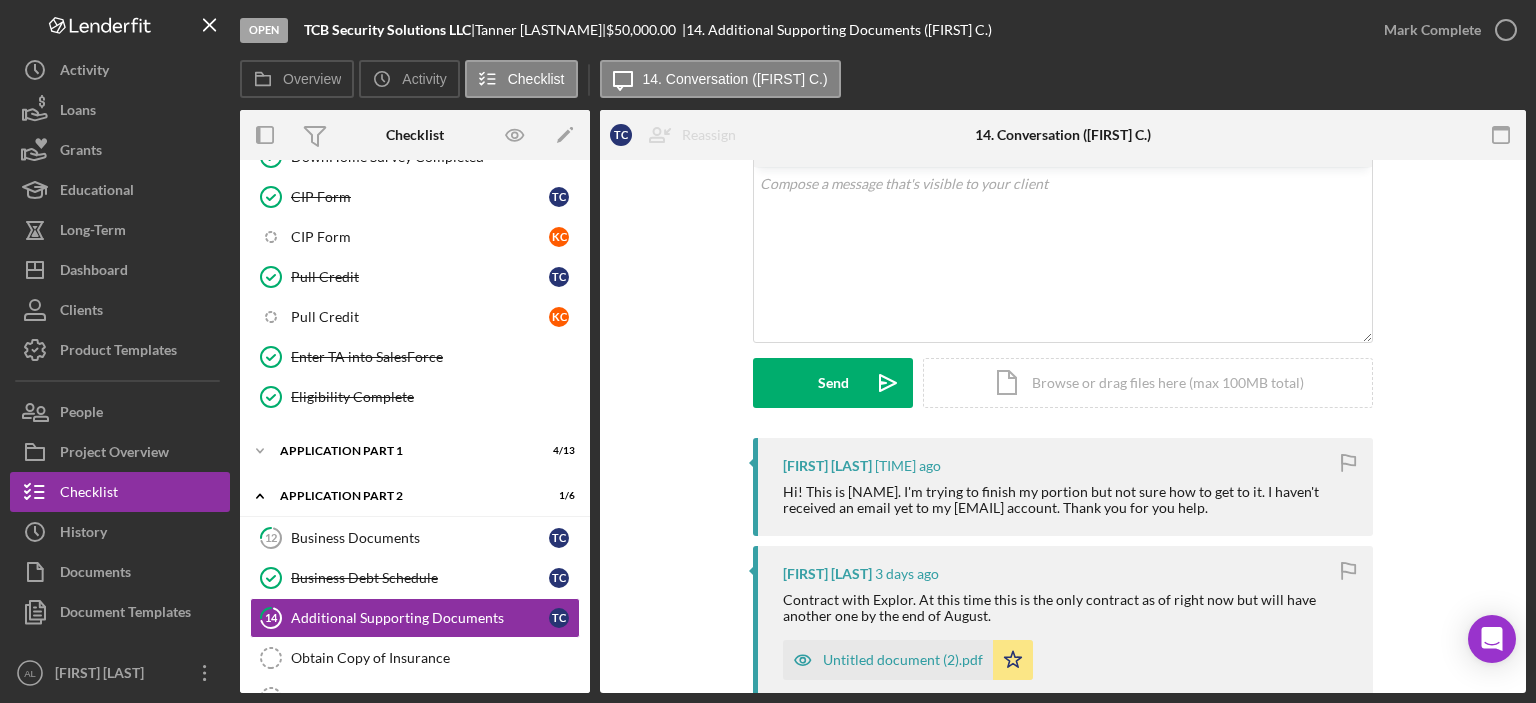 scroll, scrollTop: 115, scrollLeft: 0, axis: vertical 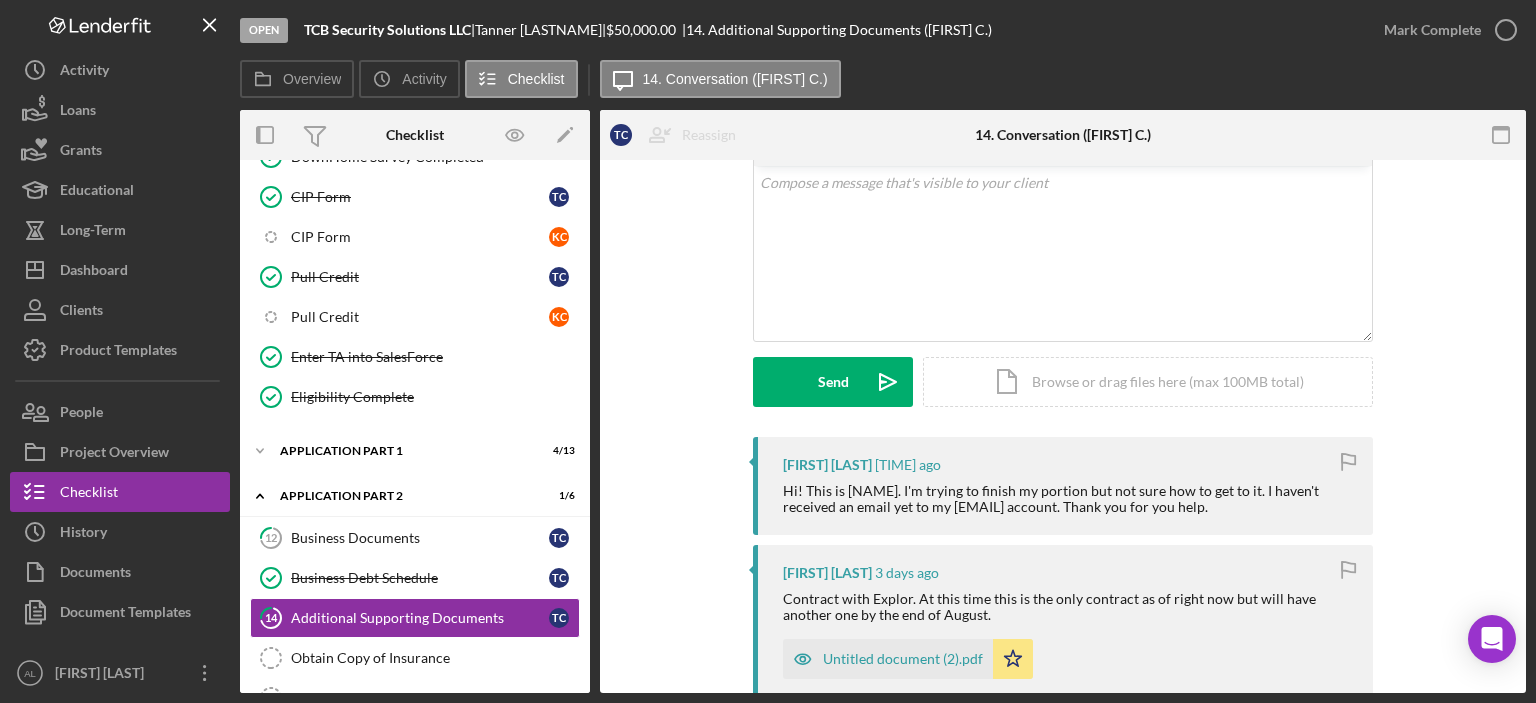click on "v Color teal Color pink Remove color Add row above Add row below Add column before Add column after Merge cells Split cells Remove column Remove row Remove table Send Icon/icon-invite-send Icon/Document Browse or drag files here (max 100MB total) Tap to choose files or take a photo Cancel Send Icon/icon-invite-send" at bounding box center (1063, 261) 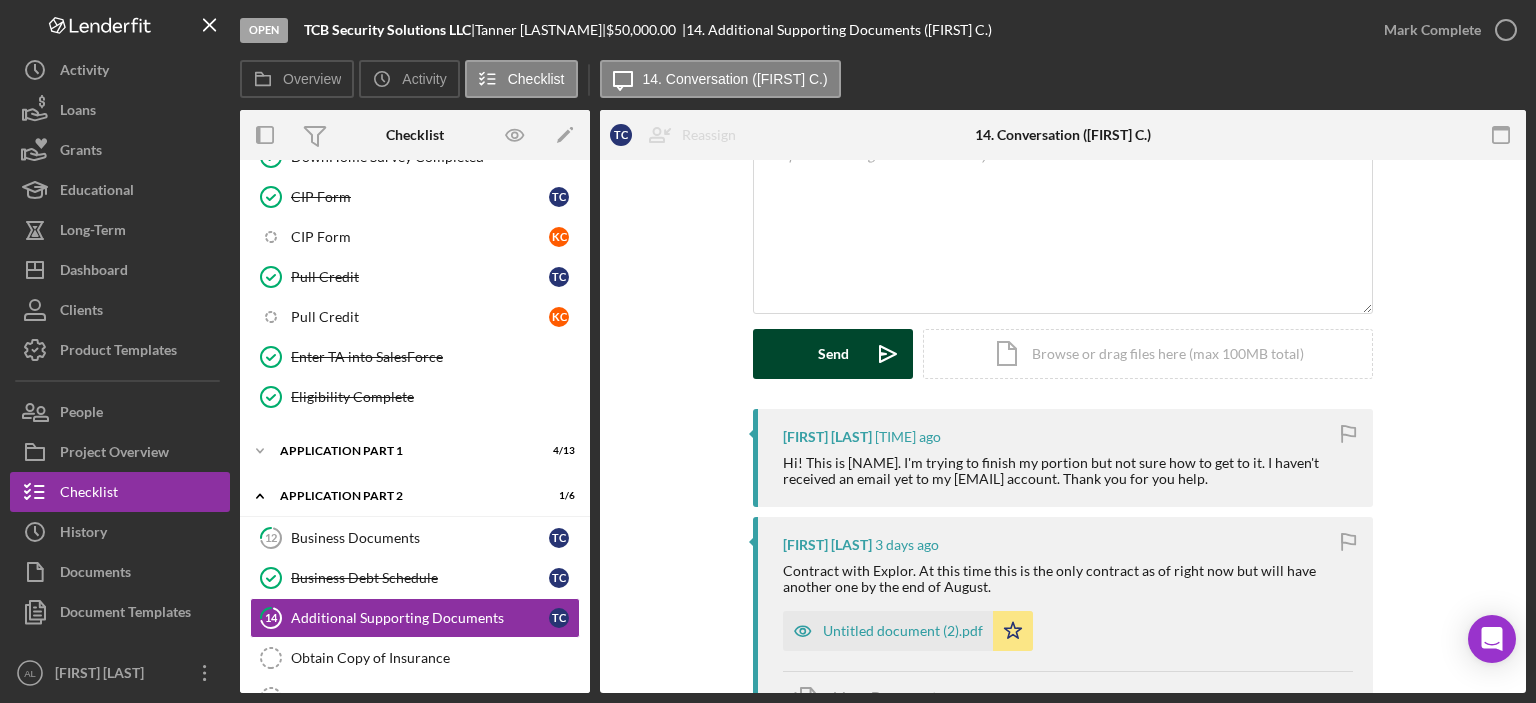 scroll, scrollTop: 137, scrollLeft: 0, axis: vertical 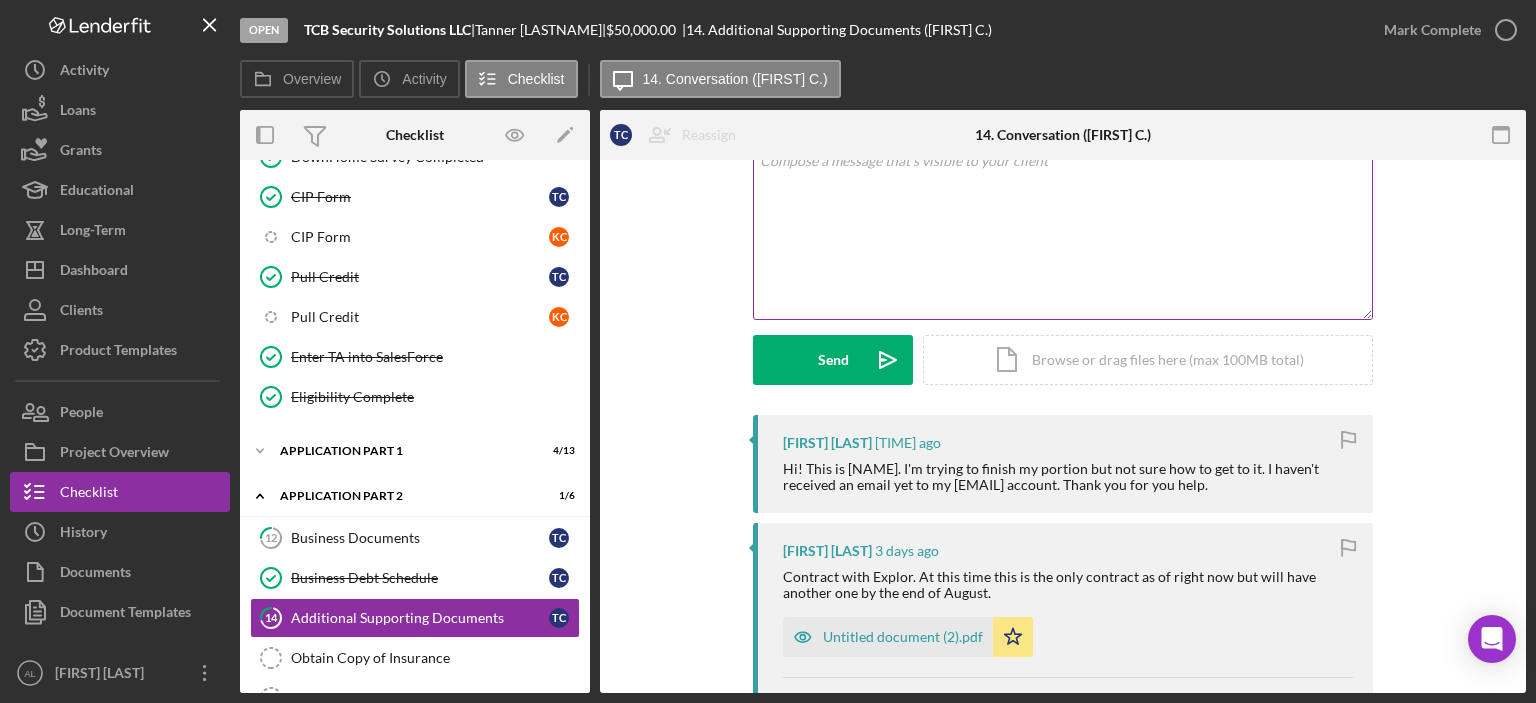click on "v Color teal Color pink Remove color Add row above Add row below Add column before Add column after Merge cells Split cells Remove column Remove row Remove table" at bounding box center (1063, 231) 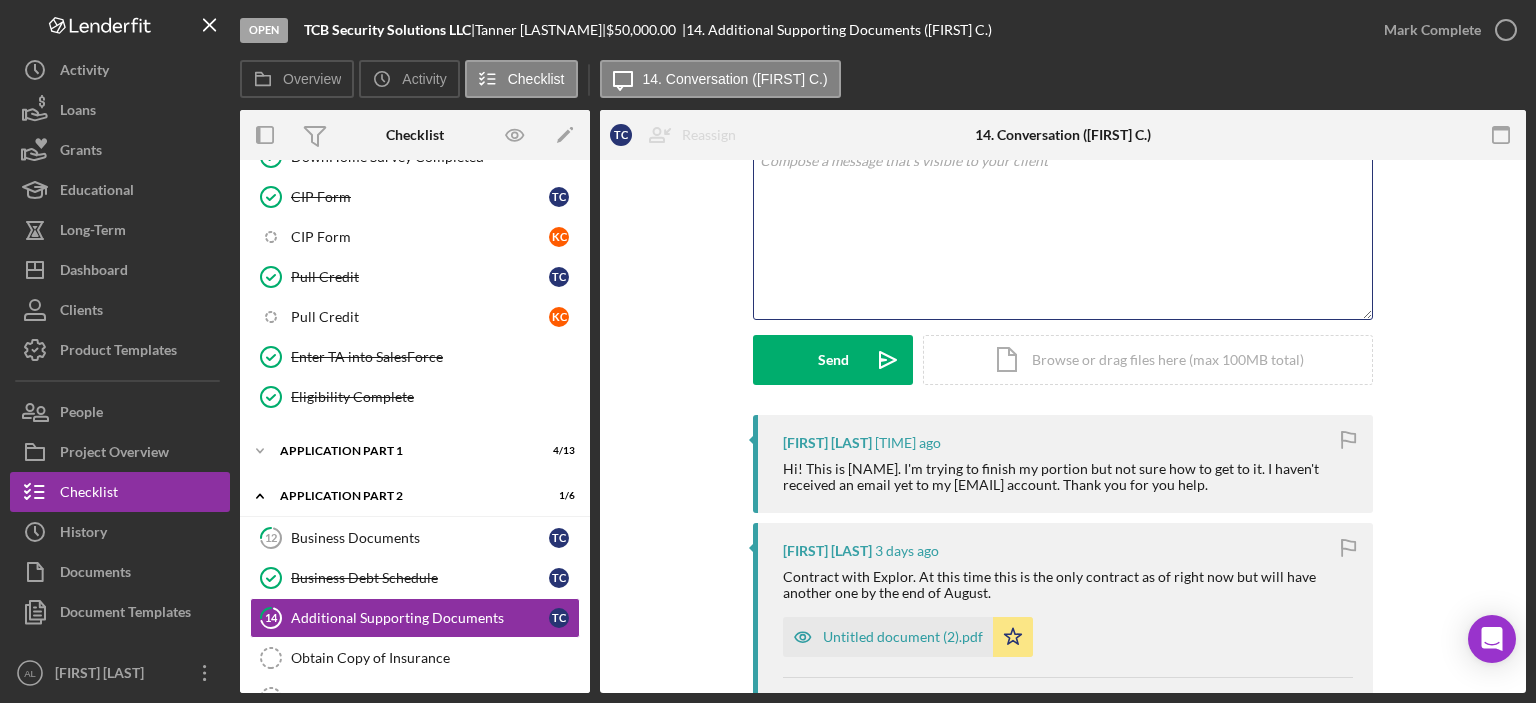 type 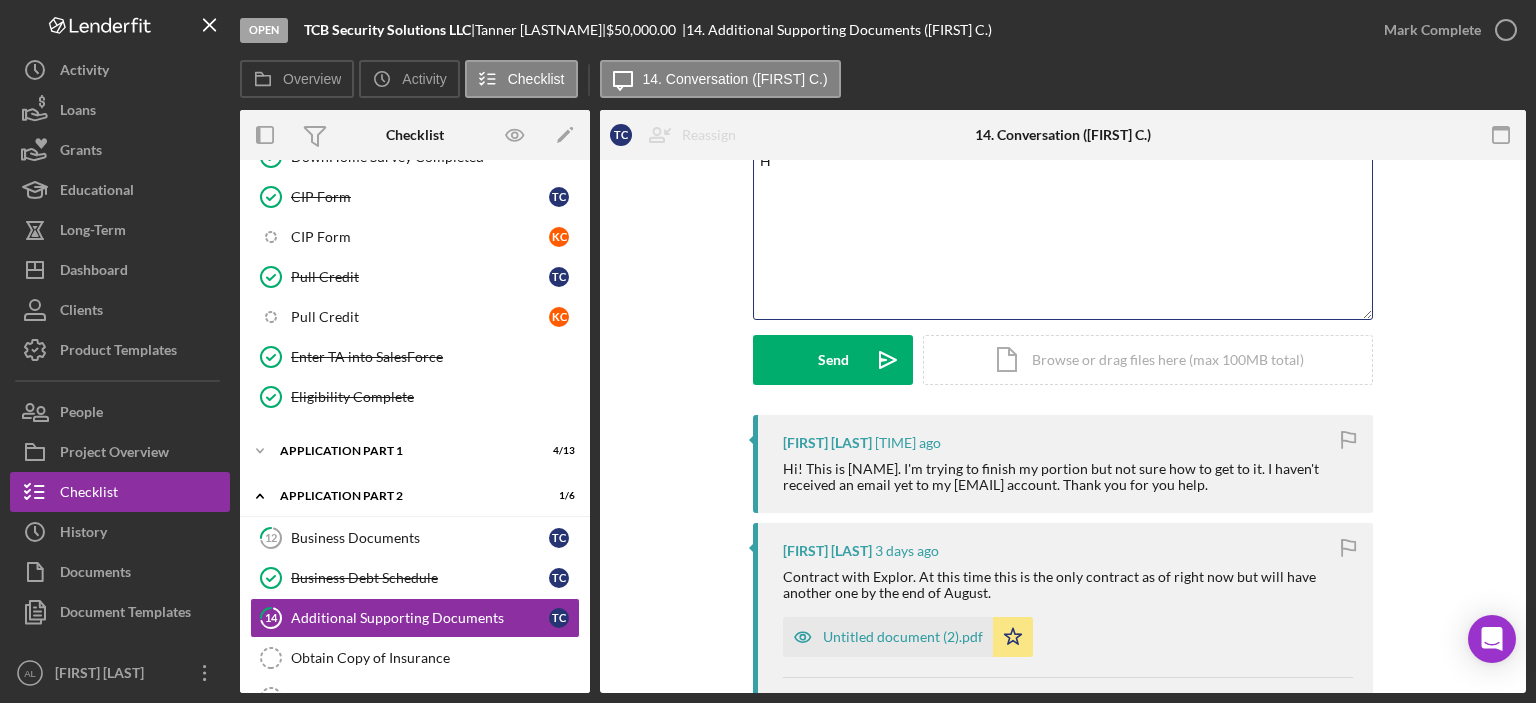 scroll, scrollTop: 124, scrollLeft: 0, axis: vertical 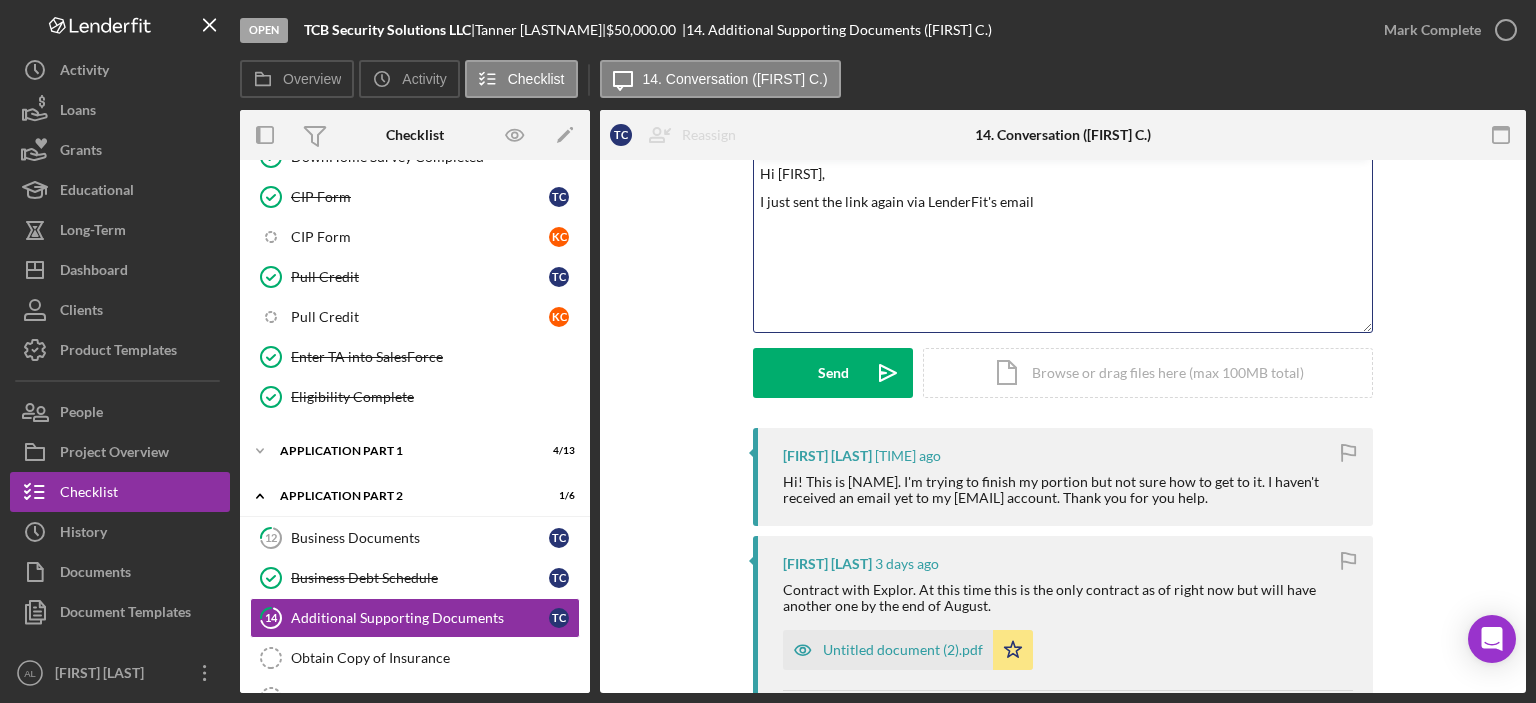 click on "v Color teal Color pink Remove color Add row above Add row below Add column before Add column after Merge cells Split cells Remove column Remove row Remove table Hi [NAME], I just sent the link again via LenderFit's [EMAIL]" at bounding box center [1063, 244] 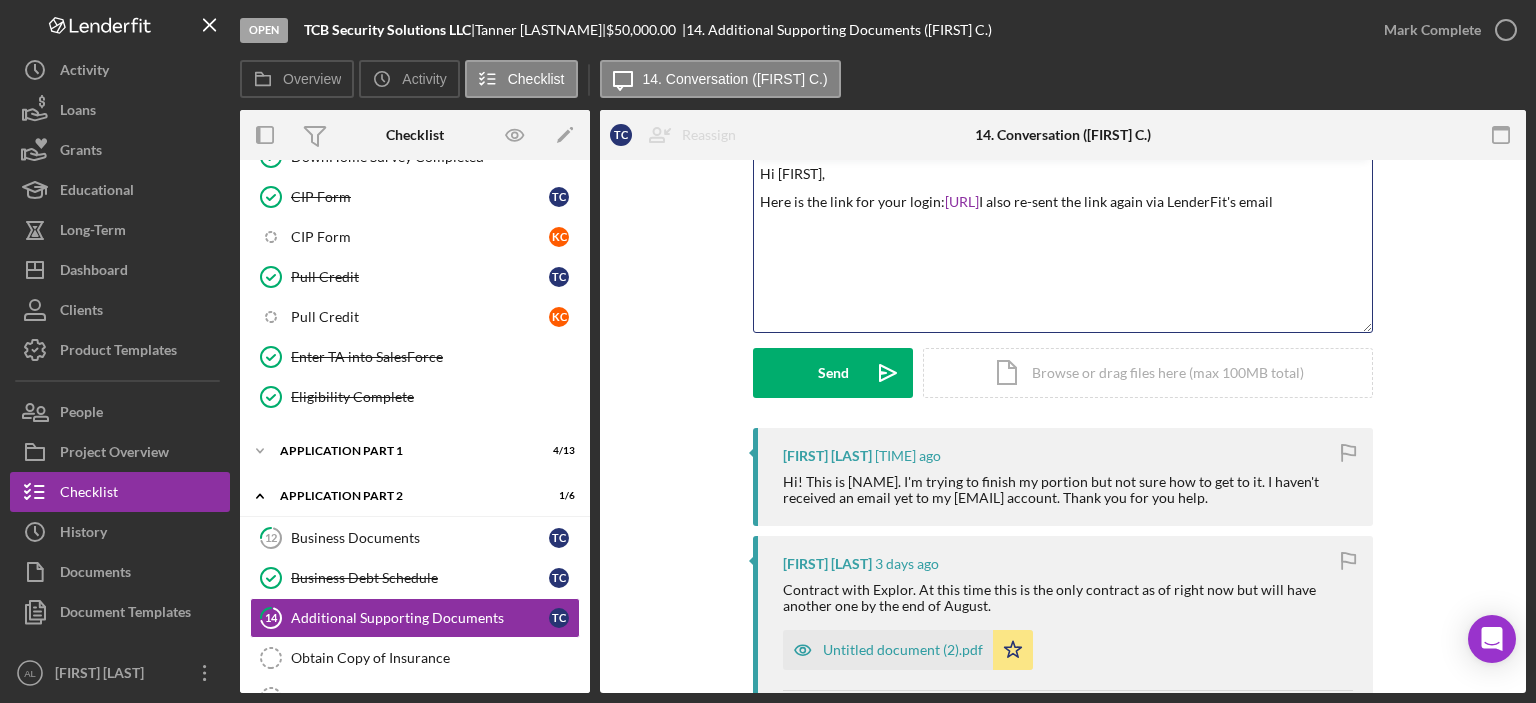 click on "Here is the link for your login:  https://app.lenderfit.io/invite/35eb221f6b314c7fa4bffb5b59166436  I also re-sent the link again via LenderFit's email" at bounding box center [1063, 202] 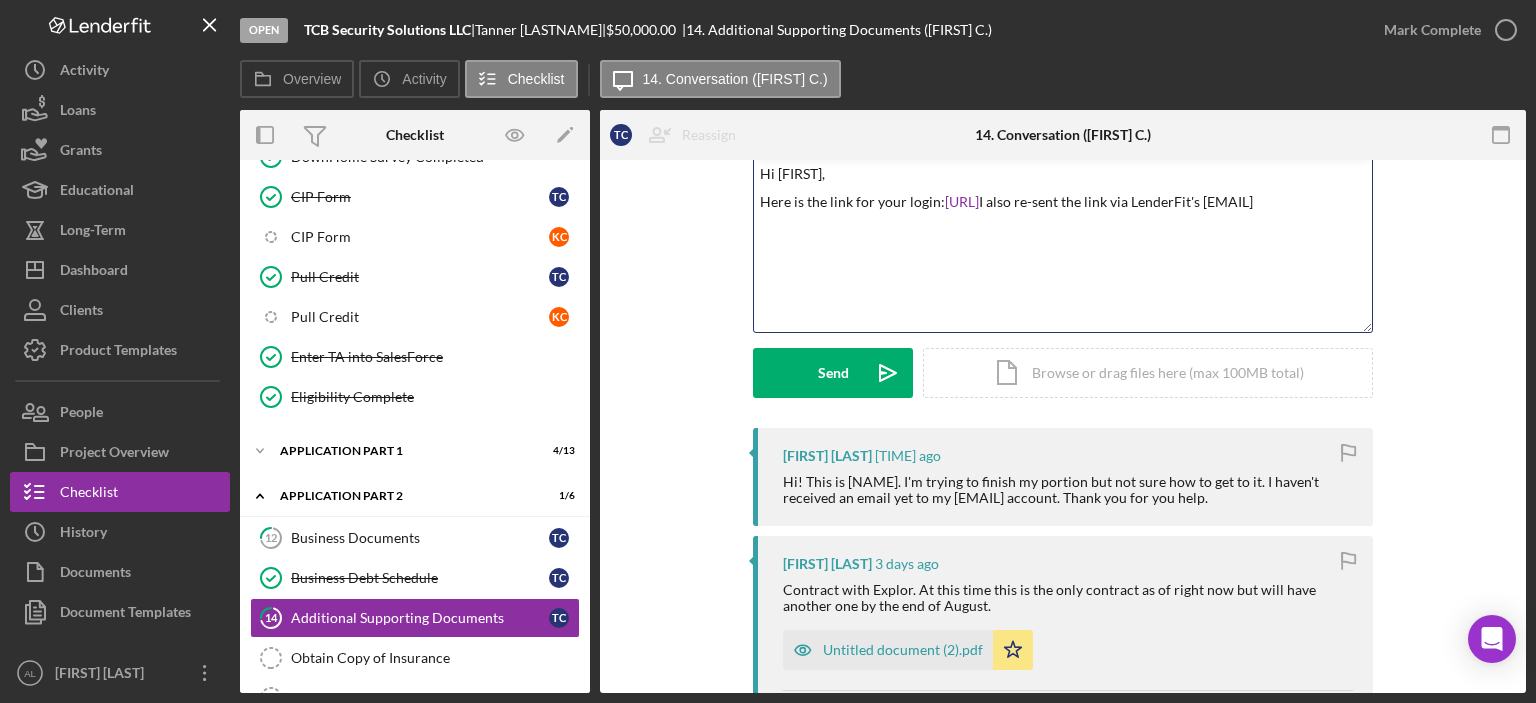 click on "Here is the link for your login:  [URL]  I also re-sent the link via LenderFit's email" at bounding box center (1063, 202) 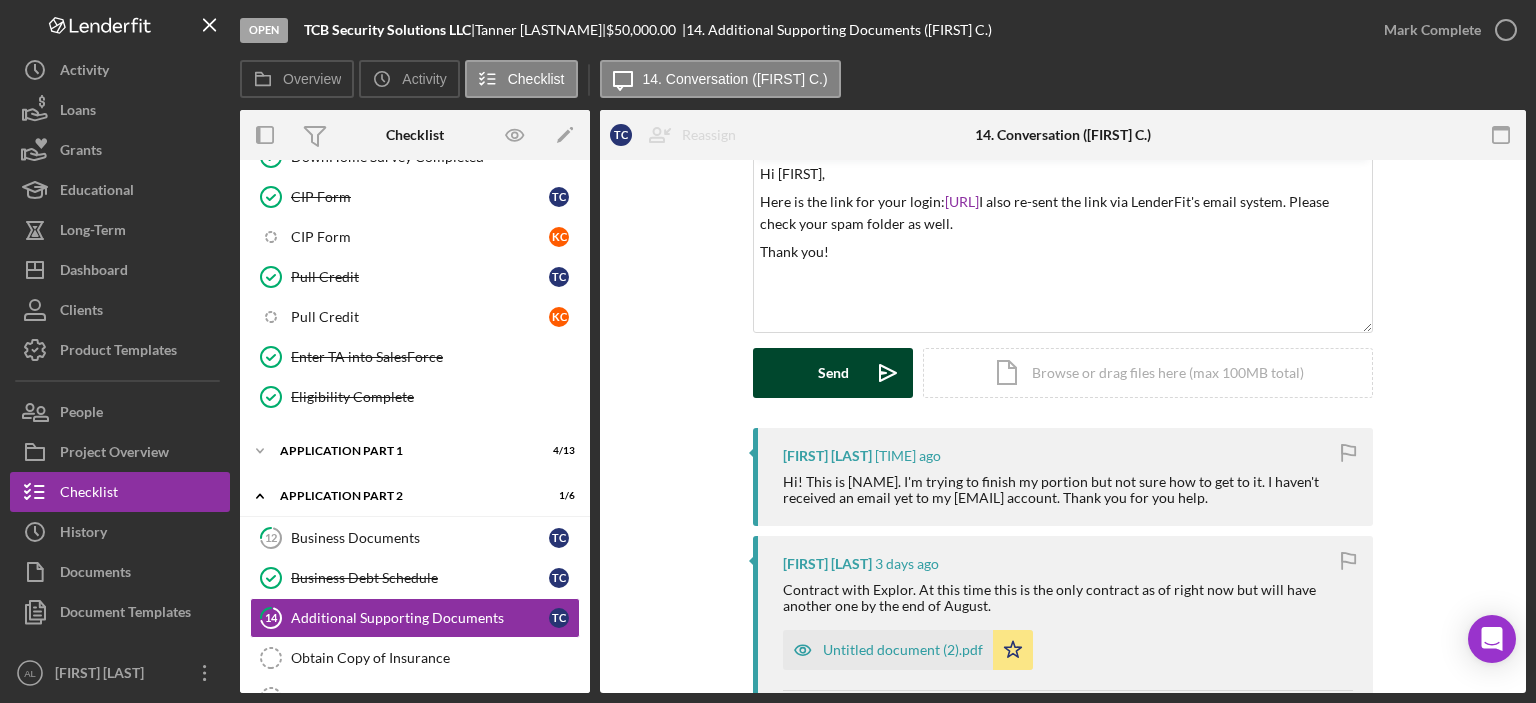 click on "Send Icon/icon-invite-send" at bounding box center (833, 373) 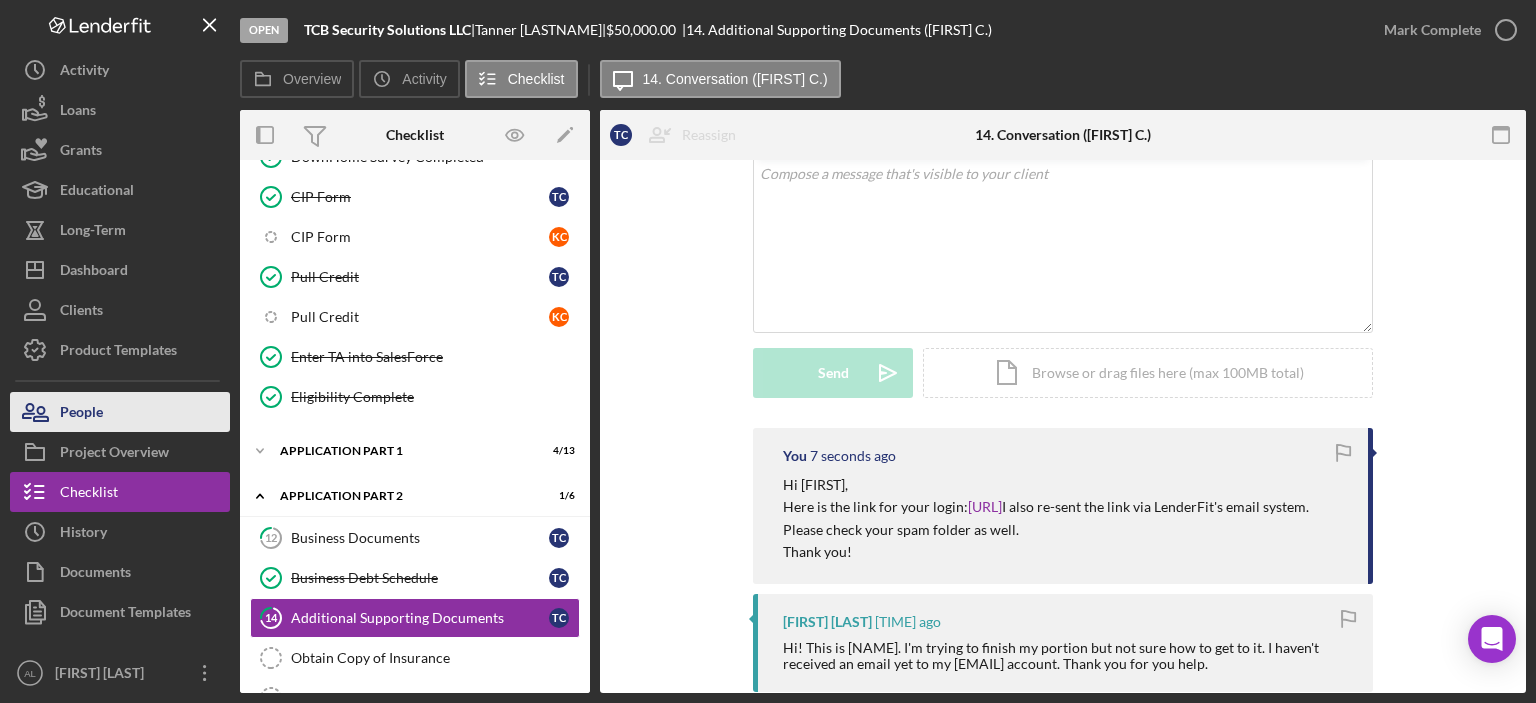 click on "People" at bounding box center [120, 412] 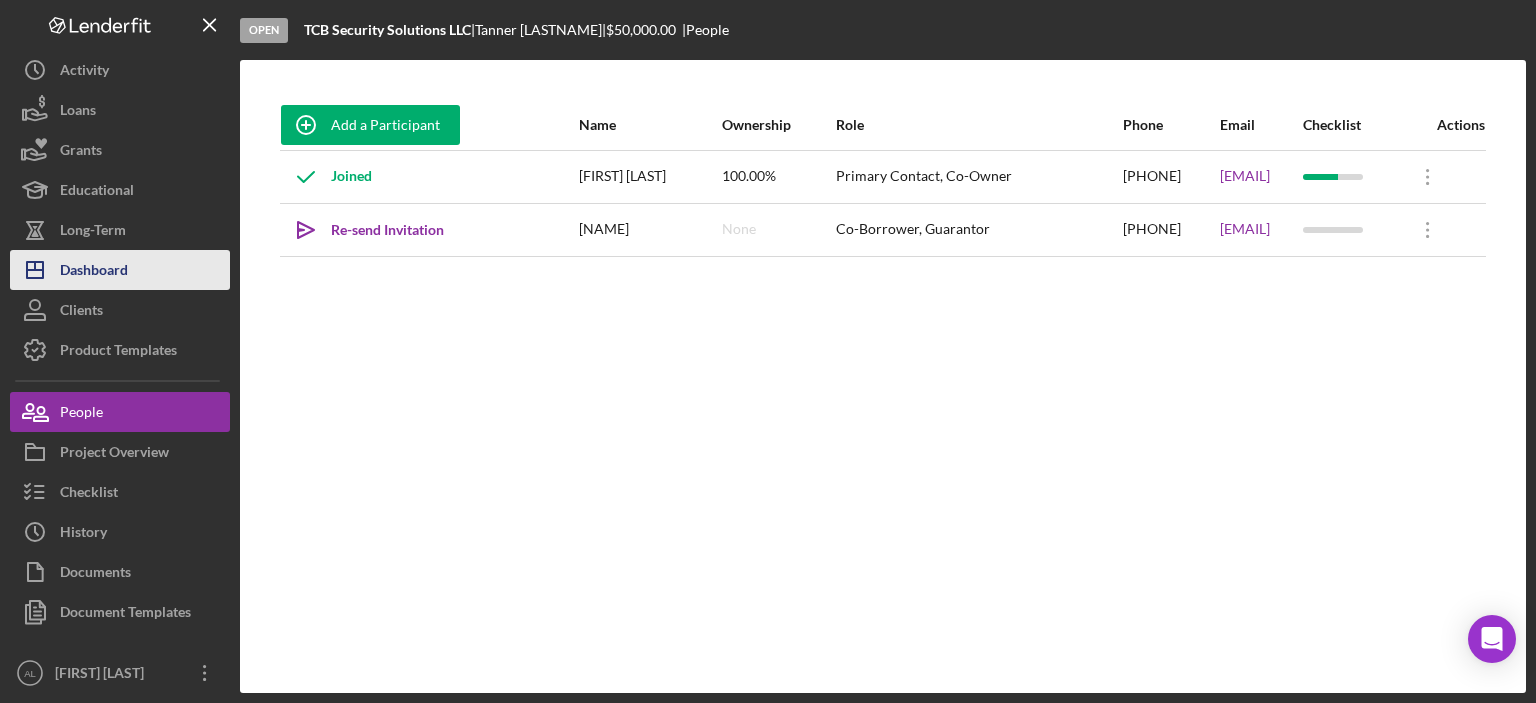click on "Dashboard" at bounding box center [94, 272] 